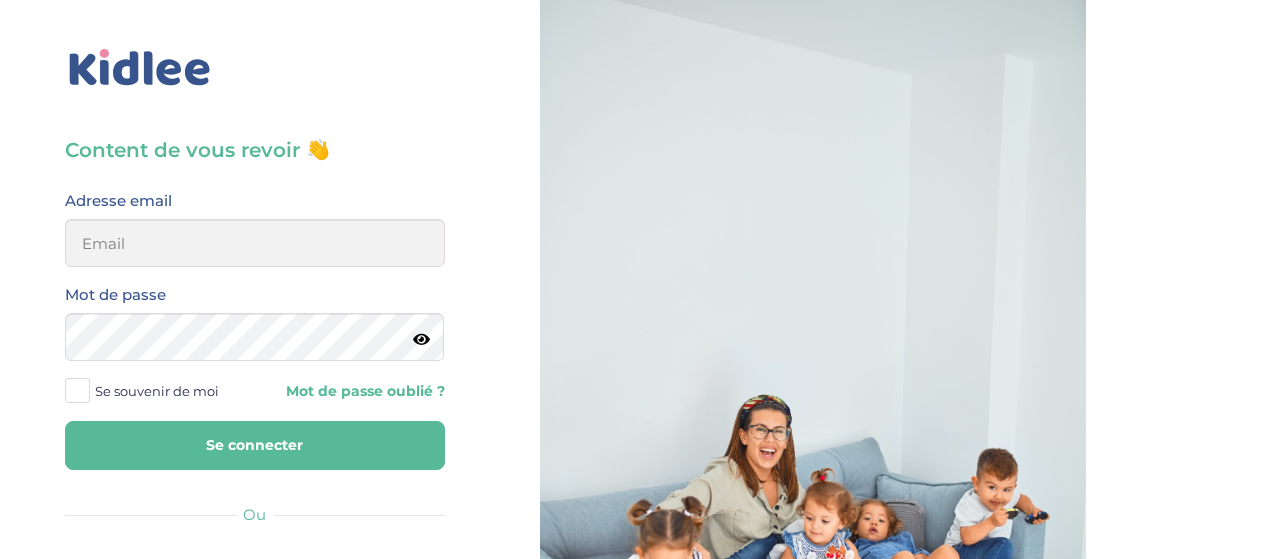 scroll, scrollTop: 0, scrollLeft: 0, axis: both 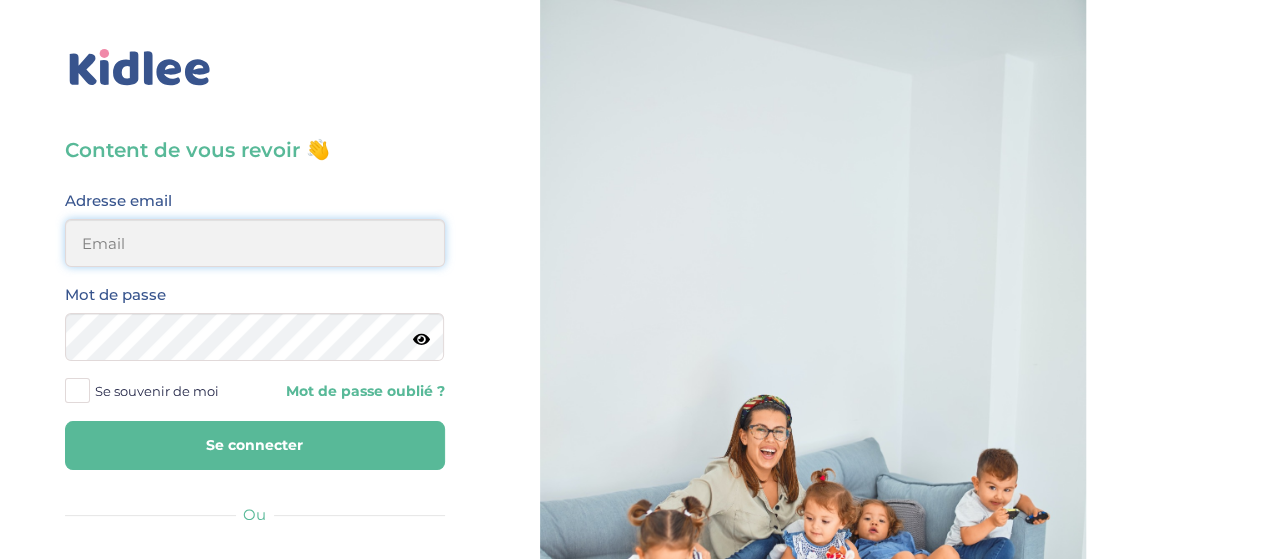type on "veroapetit@gmail.com" 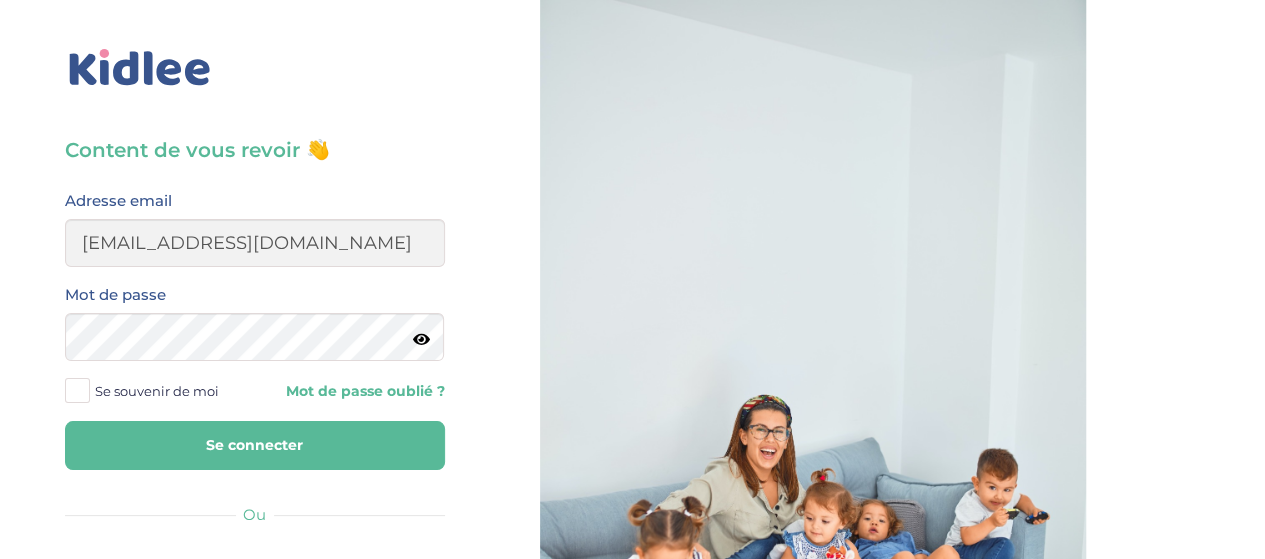 click on "Se connecter" at bounding box center [255, 445] 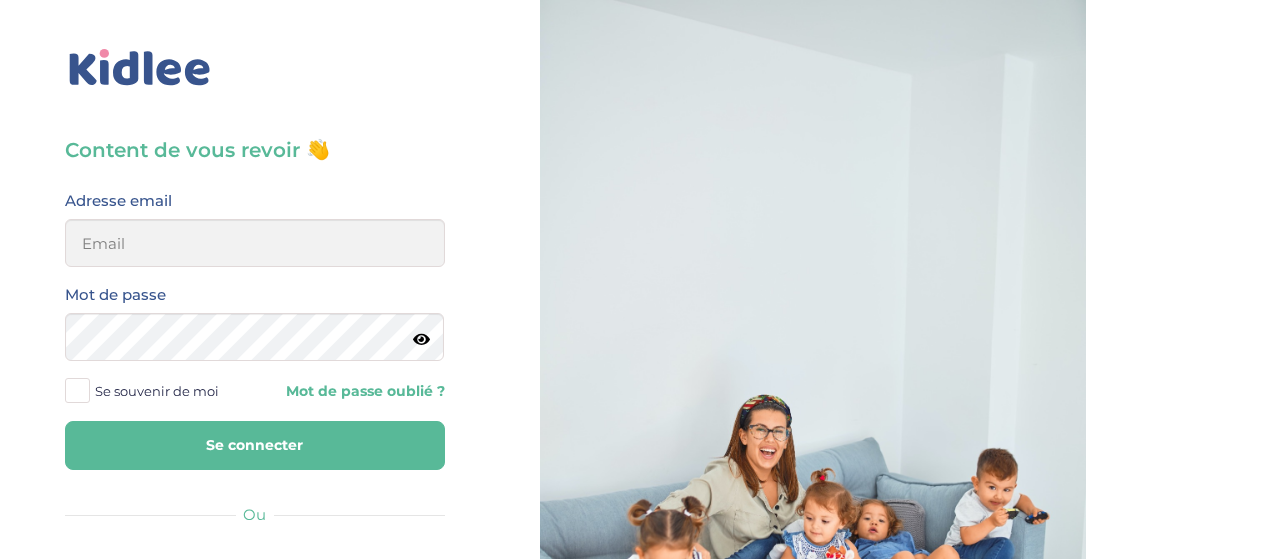 scroll, scrollTop: 0, scrollLeft: 0, axis: both 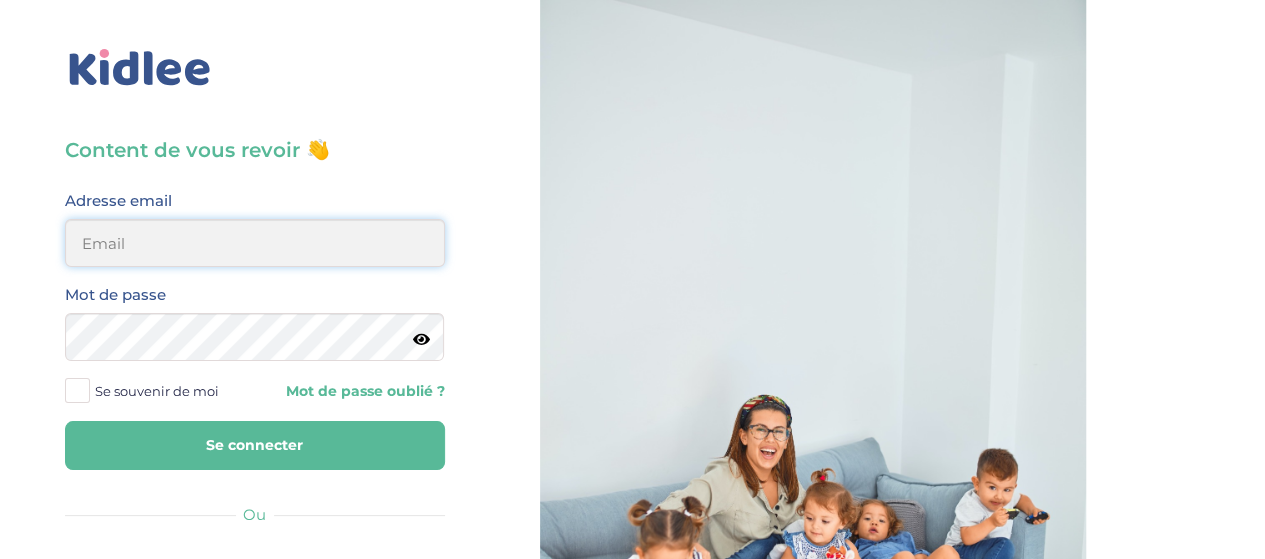 type on "[EMAIL_ADDRESS][DOMAIN_NAME]" 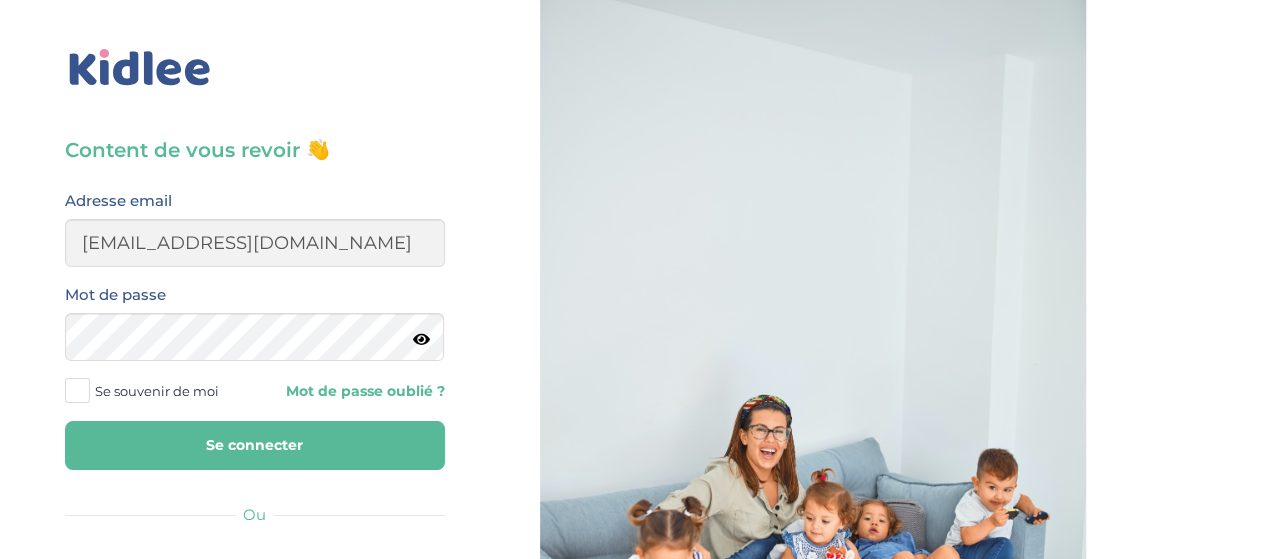 click on "Se connecter" at bounding box center [255, 445] 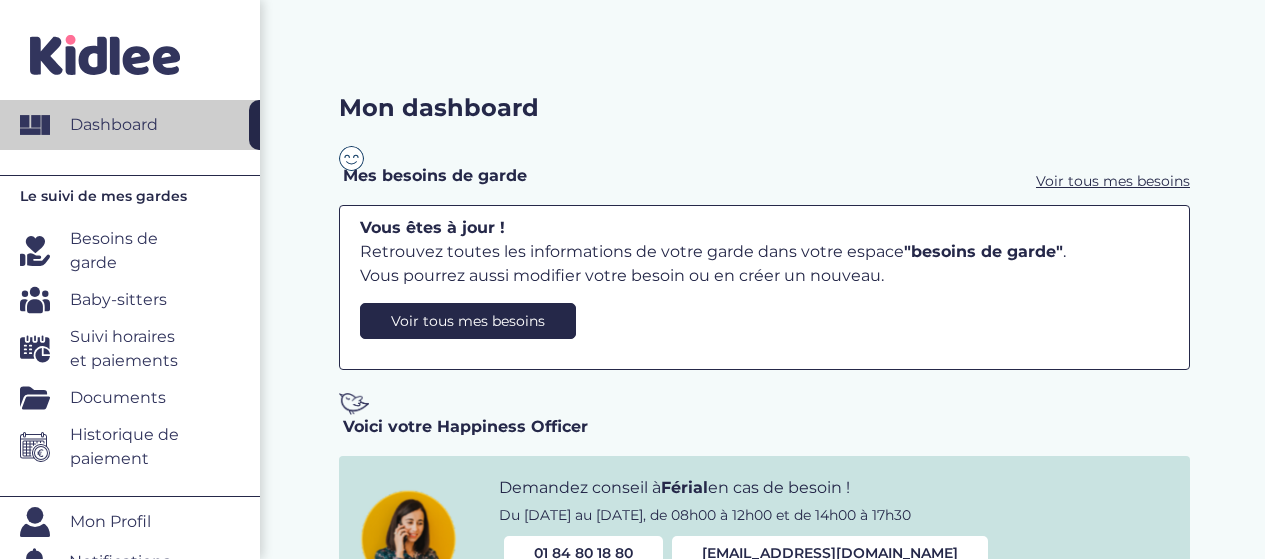 scroll, scrollTop: 0, scrollLeft: 0, axis: both 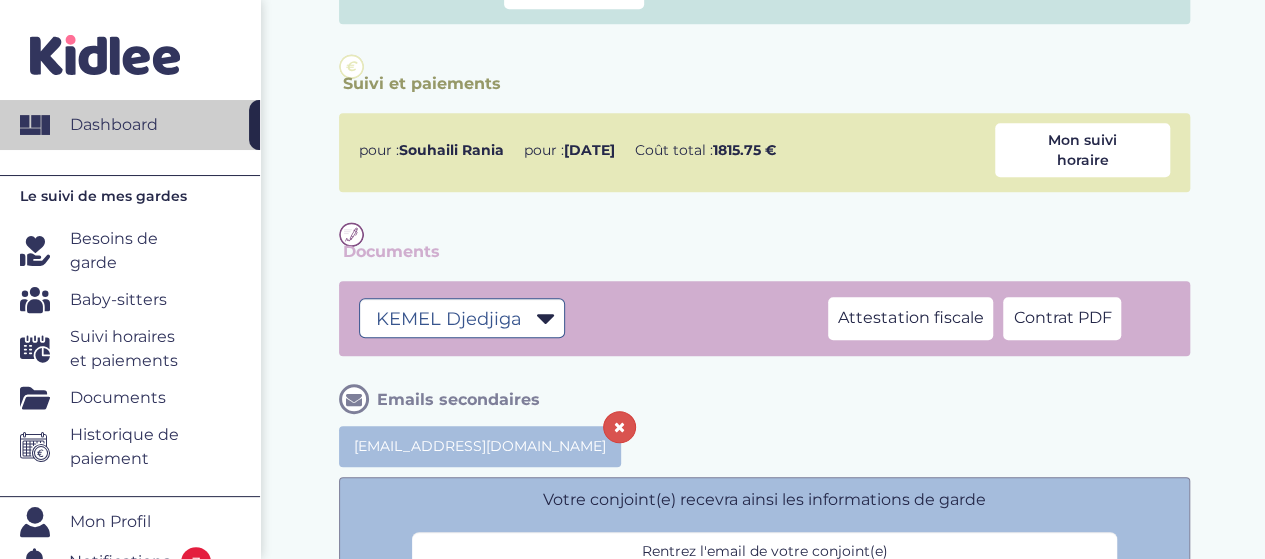 click on "Suivi horaires et paiements" at bounding box center (132, 349) 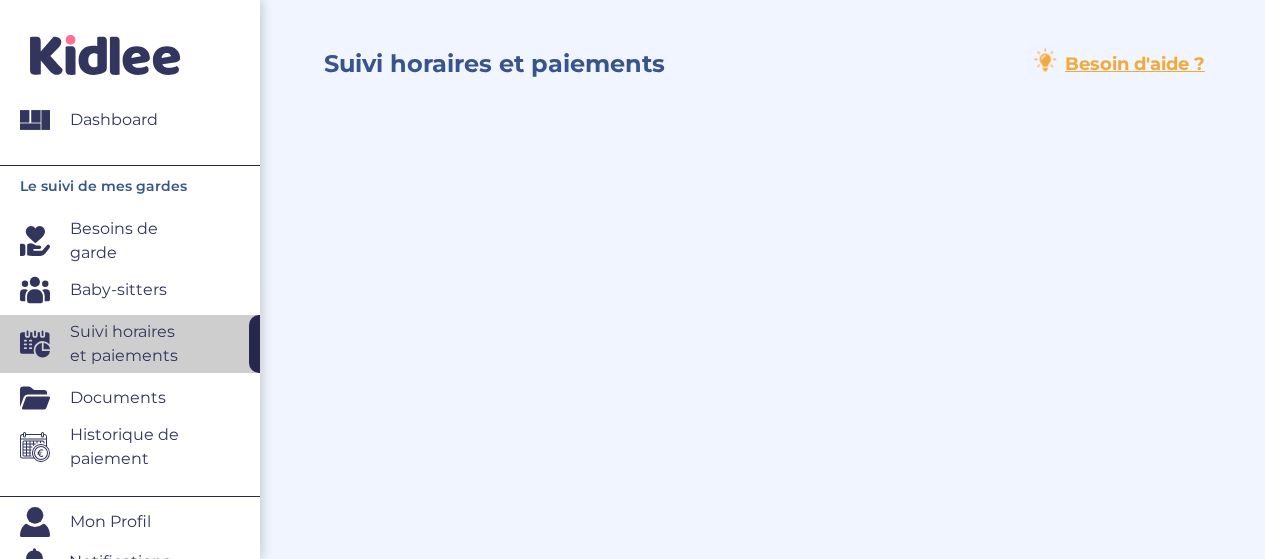 scroll, scrollTop: 0, scrollLeft: 0, axis: both 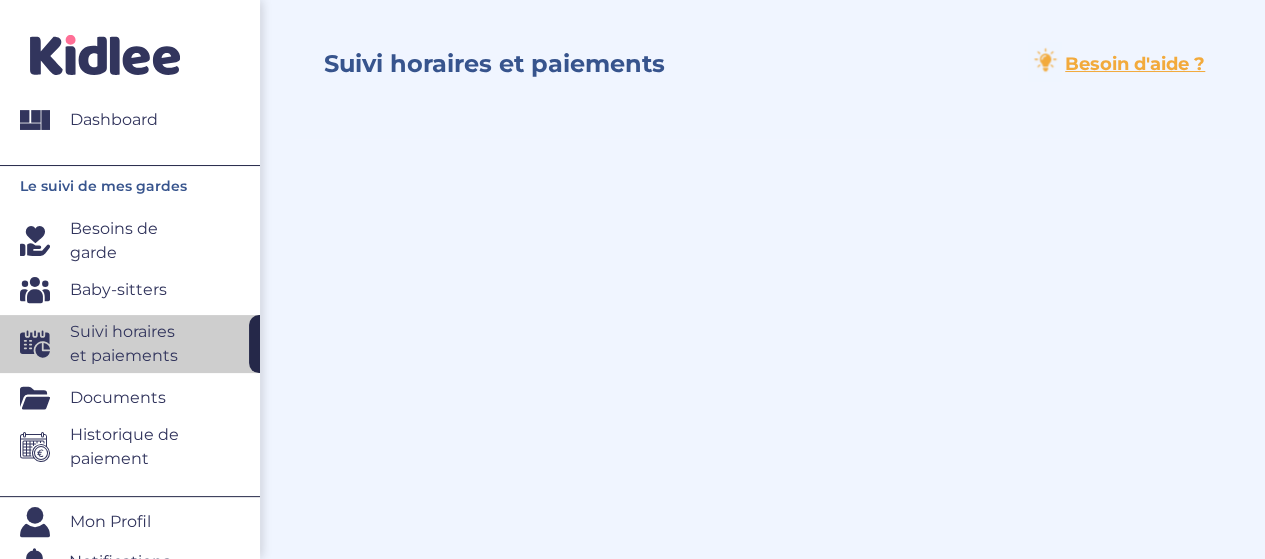 select on "2022" 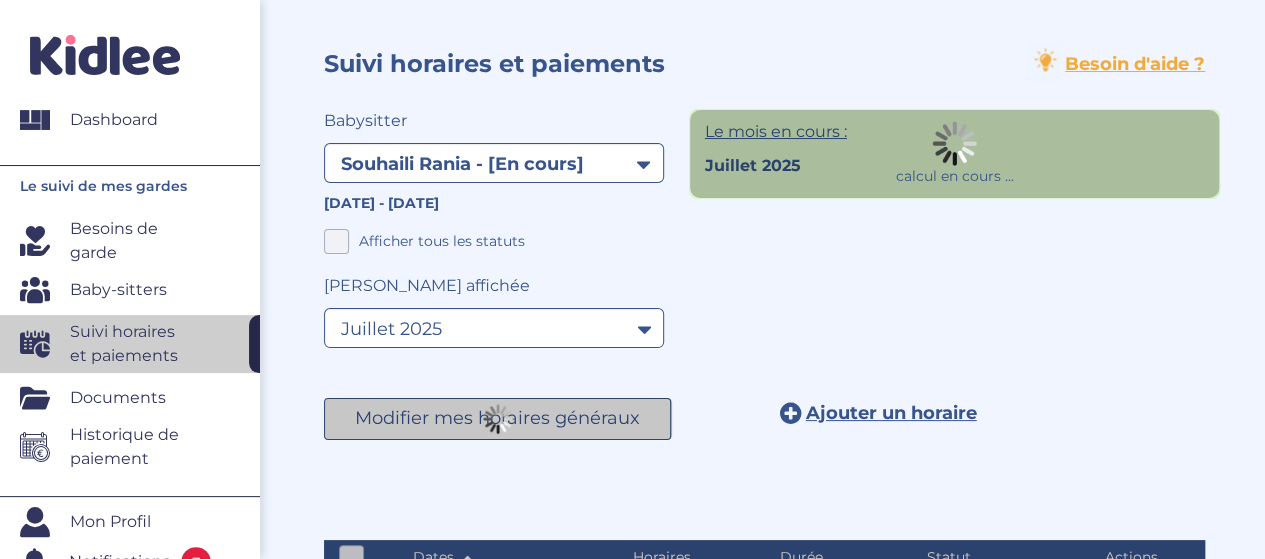 scroll, scrollTop: 0, scrollLeft: 0, axis: both 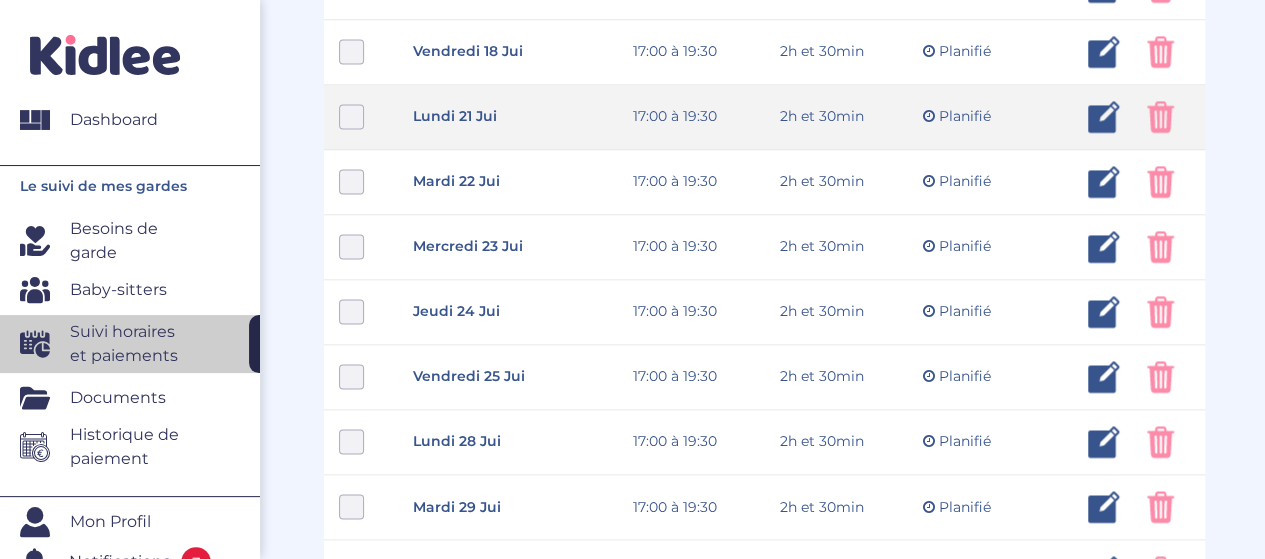 click at bounding box center (1104, 117) 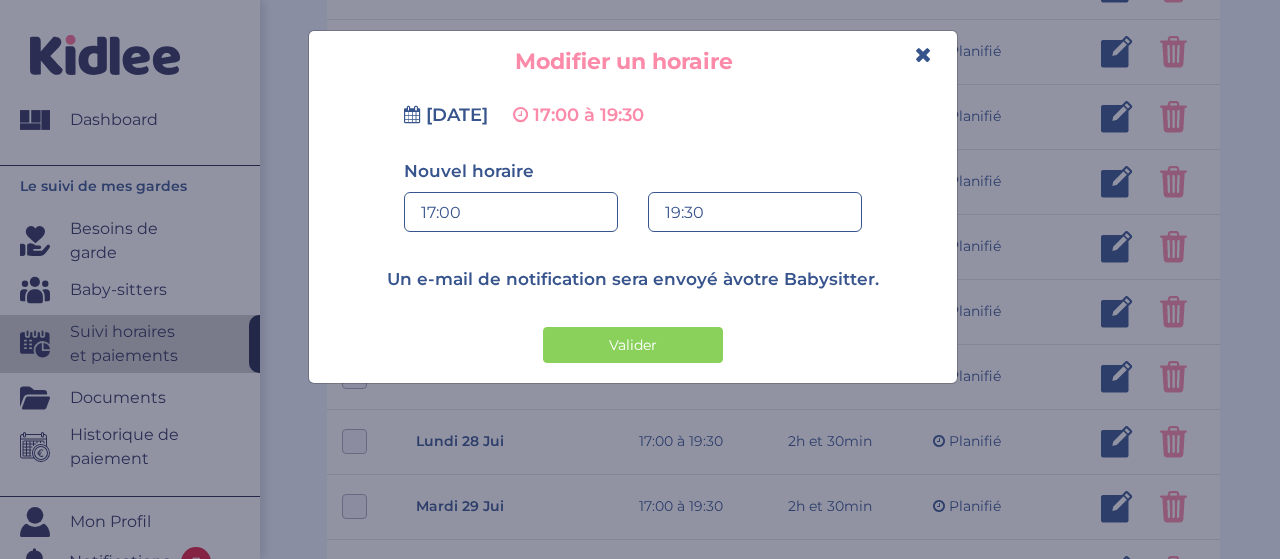 click on "17:00" at bounding box center [511, 213] 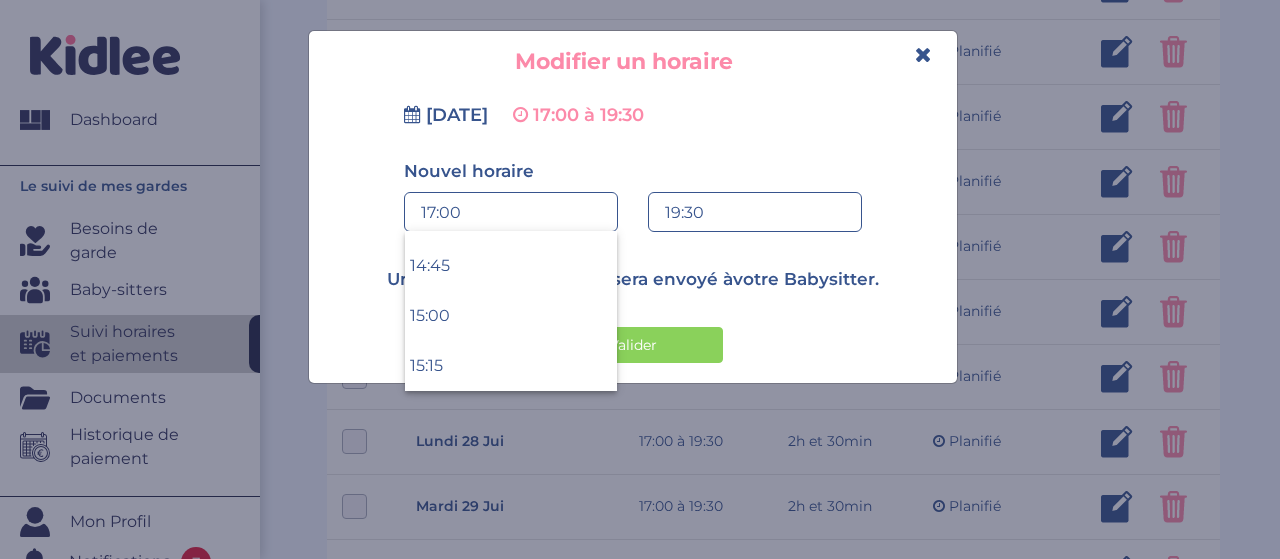 scroll, scrollTop: 3080, scrollLeft: 0, axis: vertical 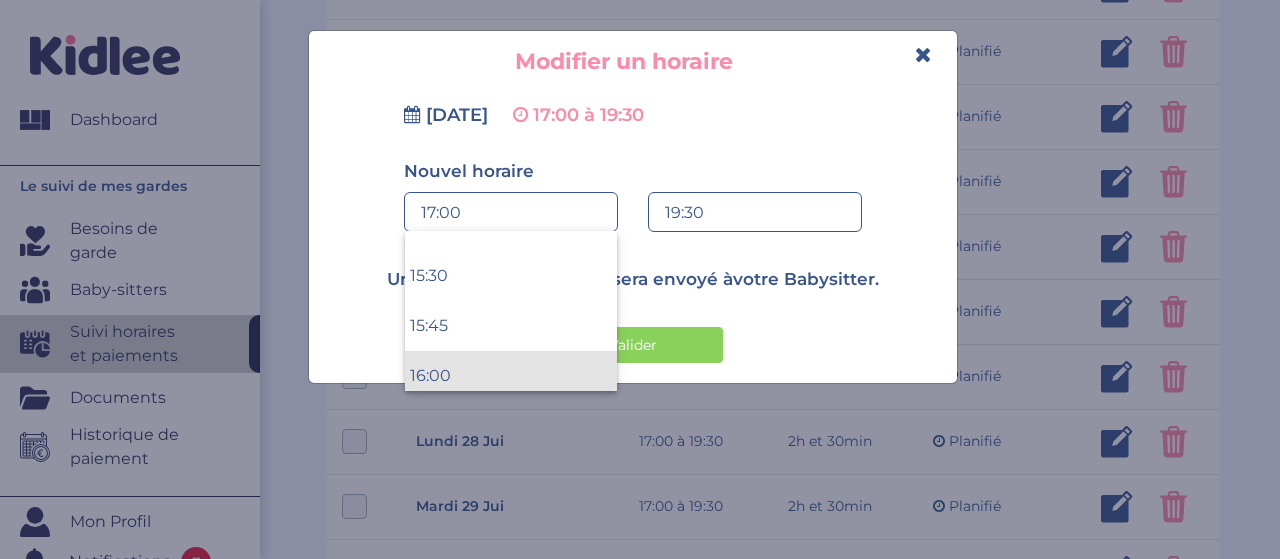 click on "16:00" at bounding box center (511, 376) 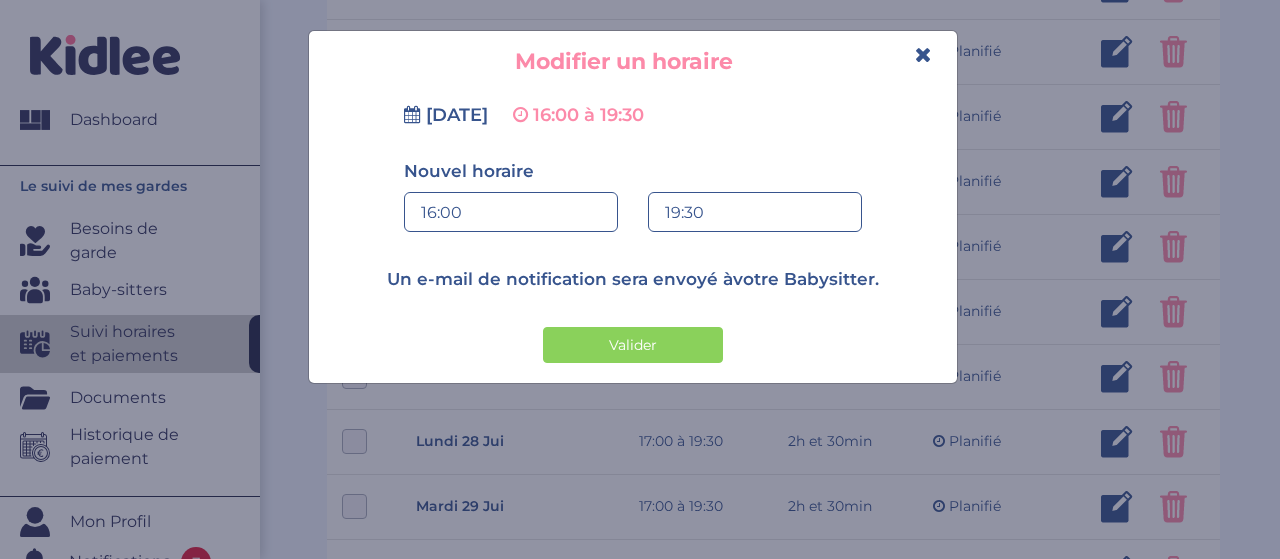 click on "19:30" at bounding box center [755, 213] 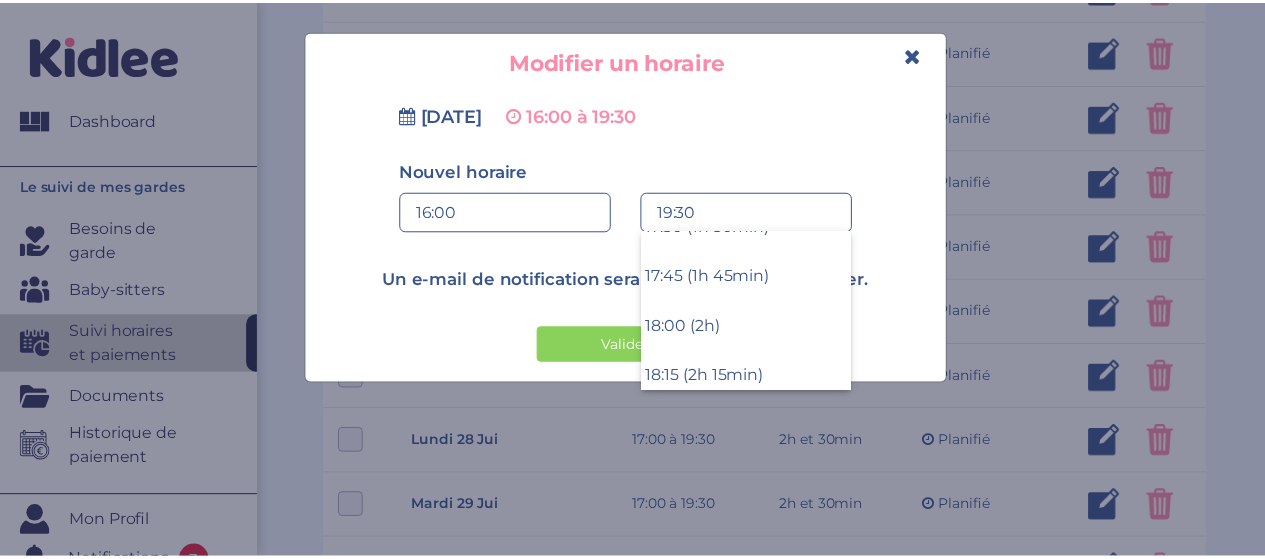 scroll, scrollTop: 420, scrollLeft: 0, axis: vertical 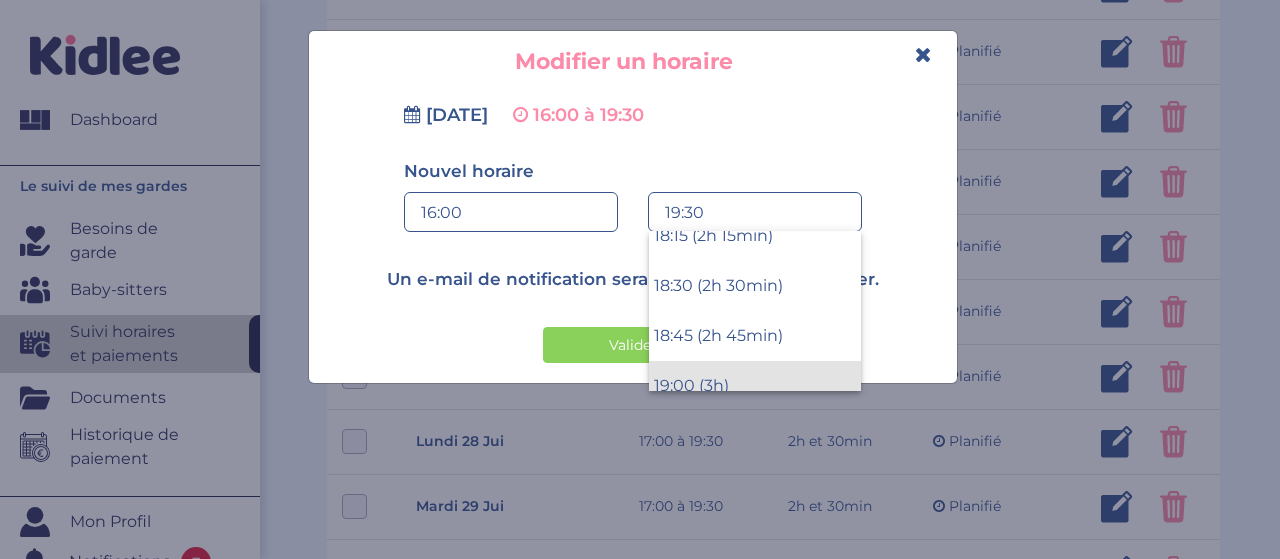 click on "19:00  (3h)" at bounding box center [755, 386] 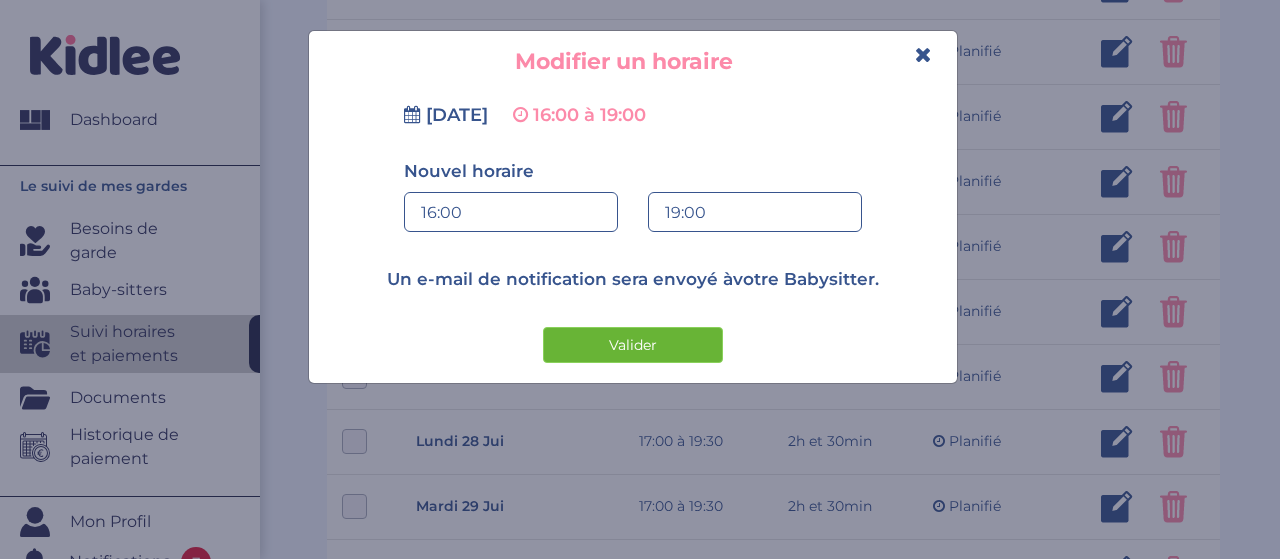 click on "Valider" at bounding box center (633, 345) 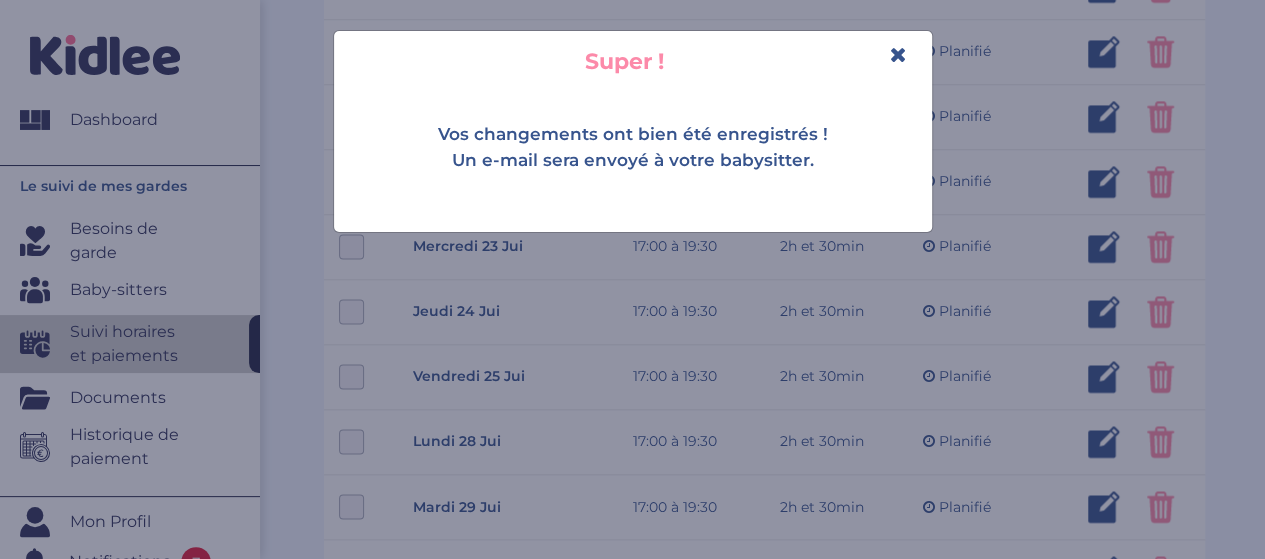 click at bounding box center [898, 54] 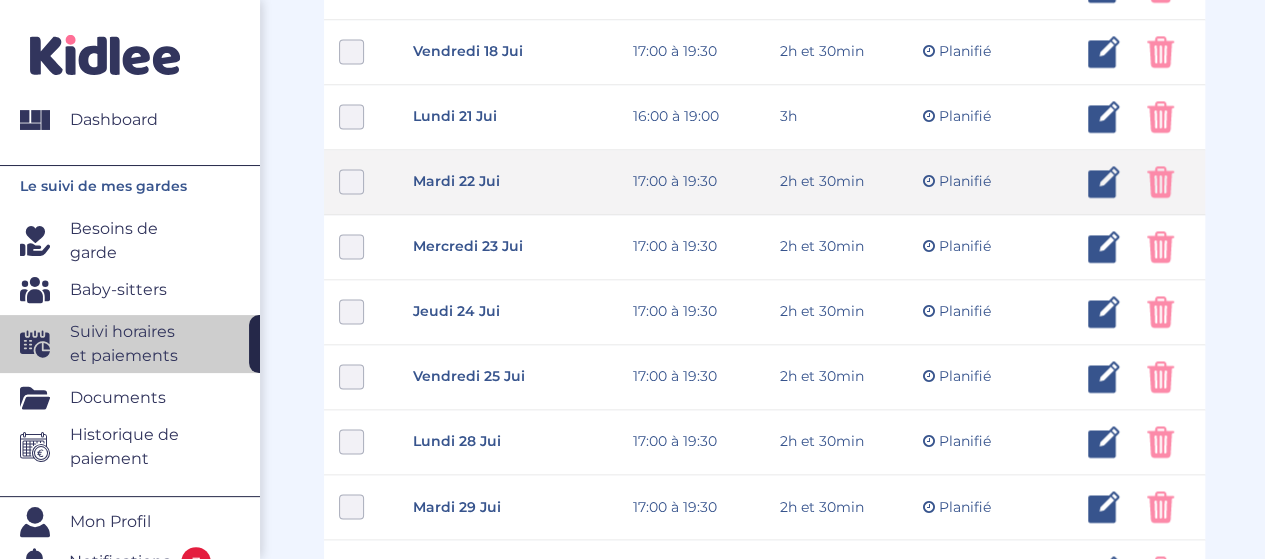 click at bounding box center [1104, 182] 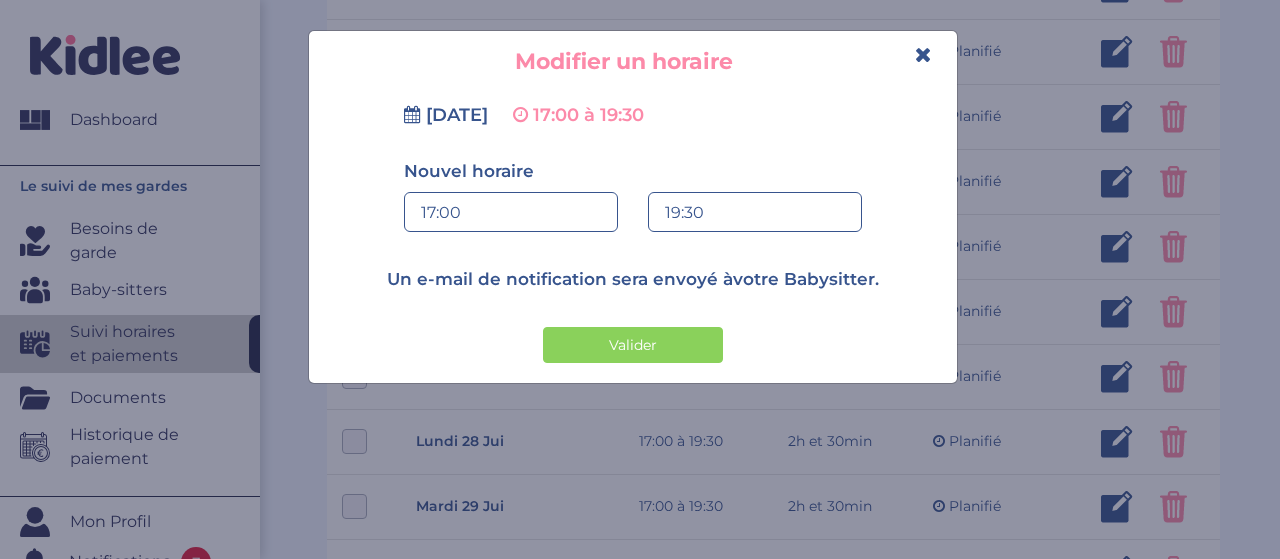 click on "17:00" at bounding box center (511, 213) 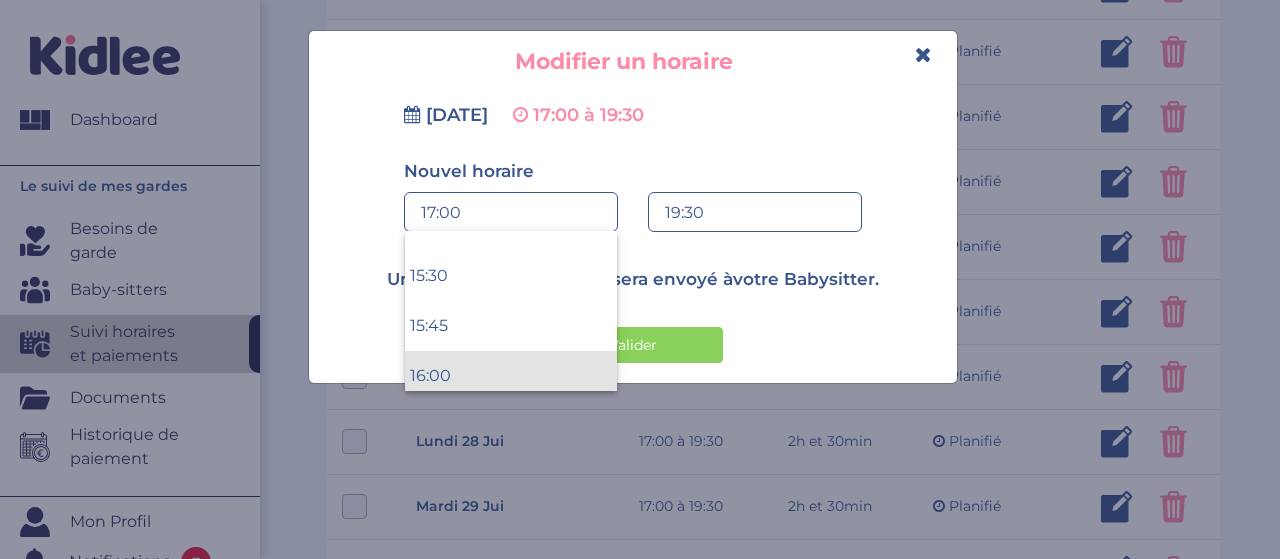 click on "16:00" at bounding box center (511, 376) 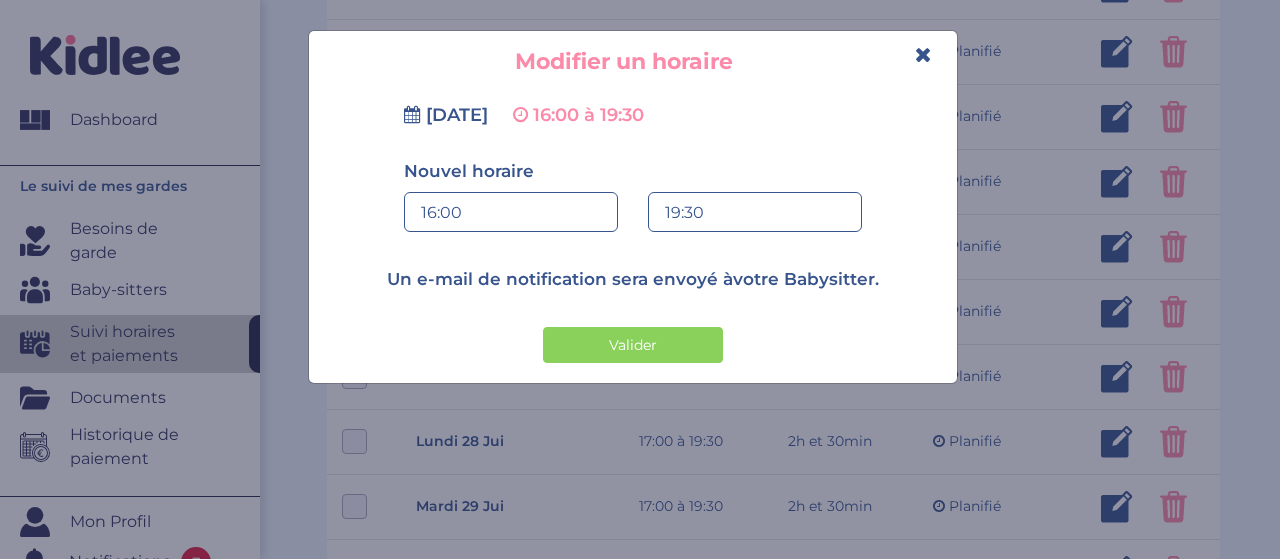 click on "19:30" at bounding box center (755, 213) 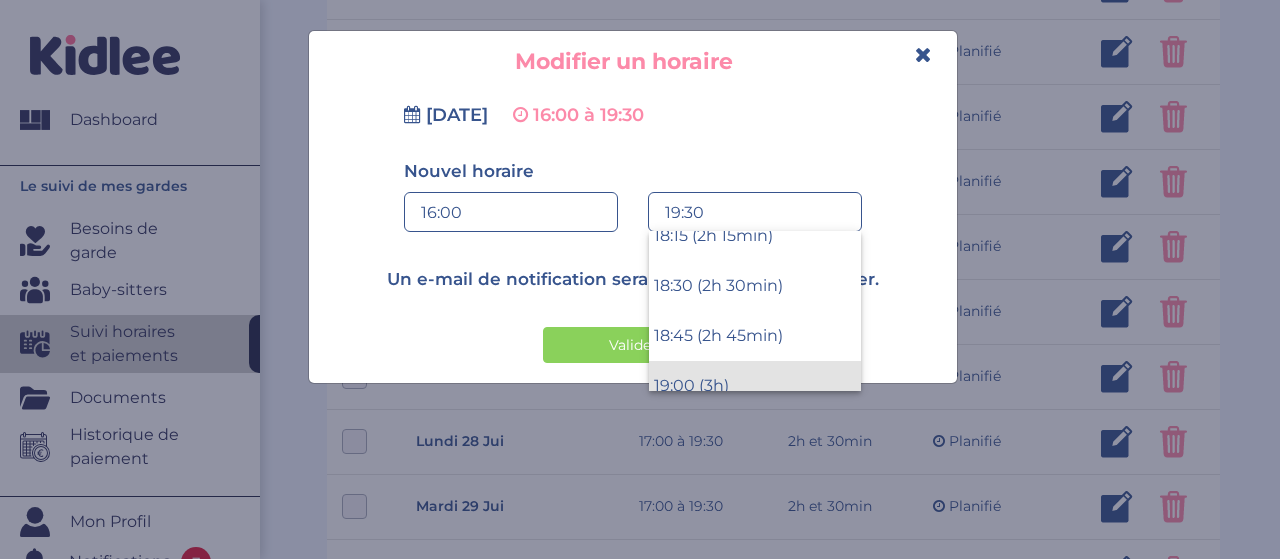 click on "19:00  (3h)" at bounding box center [755, 386] 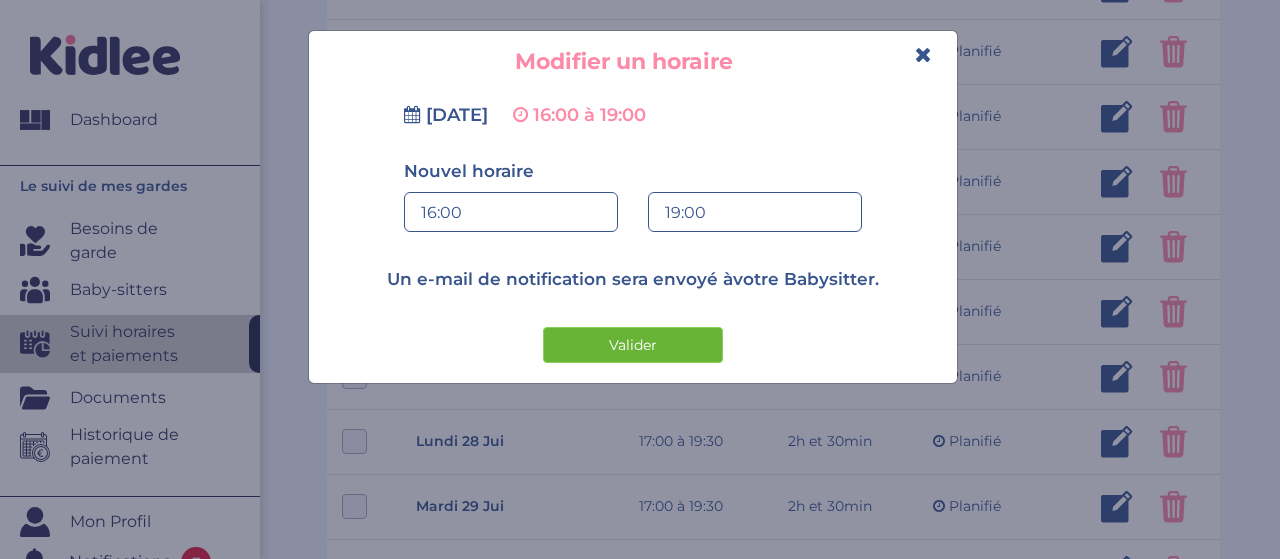 click on "Valider" at bounding box center (633, 345) 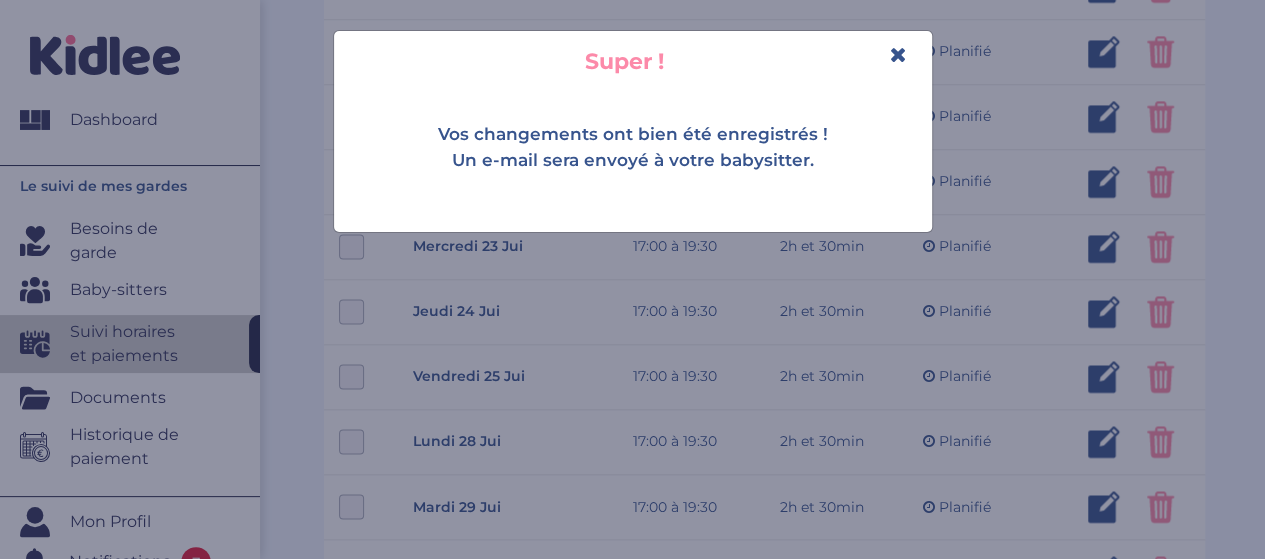 click at bounding box center [898, 54] 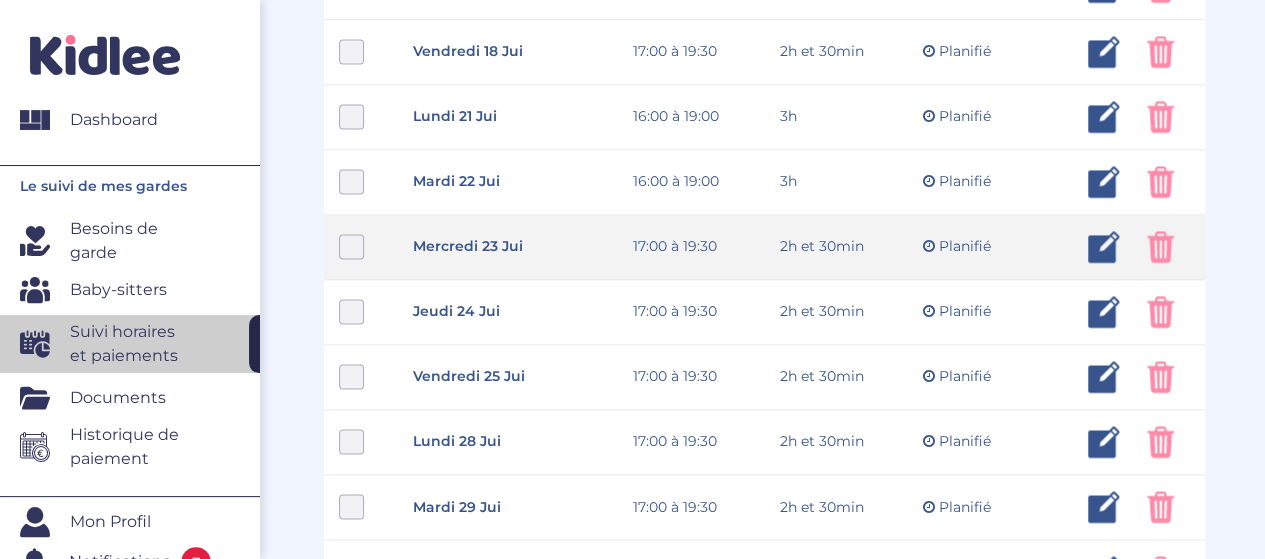 click at bounding box center (1104, 247) 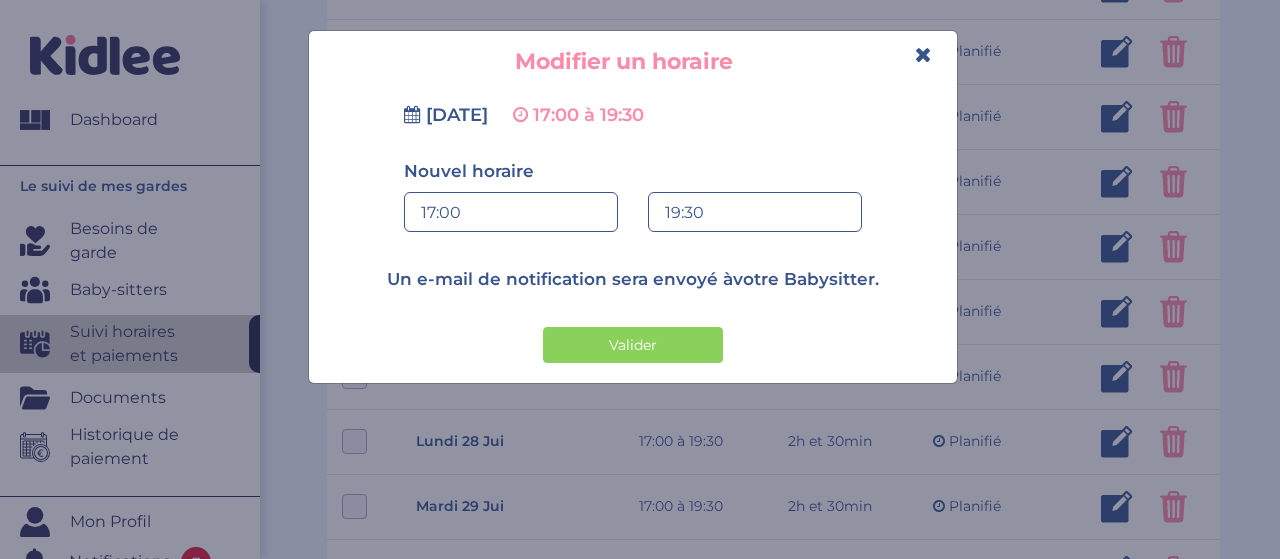 click on "17:00" at bounding box center (511, 213) 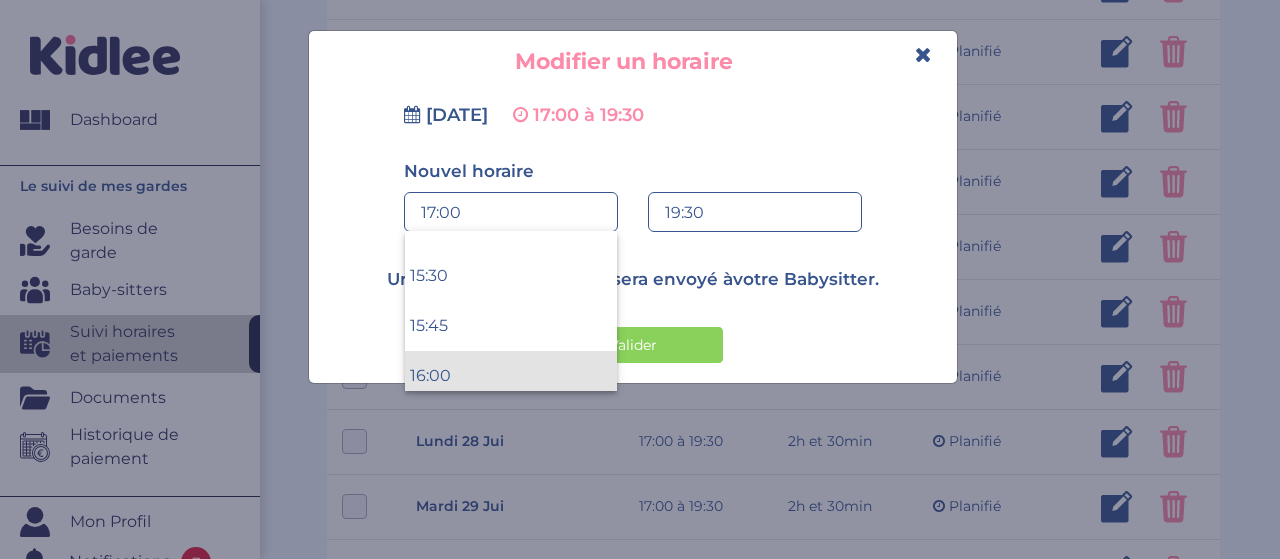 click on "16:00" at bounding box center [511, 376] 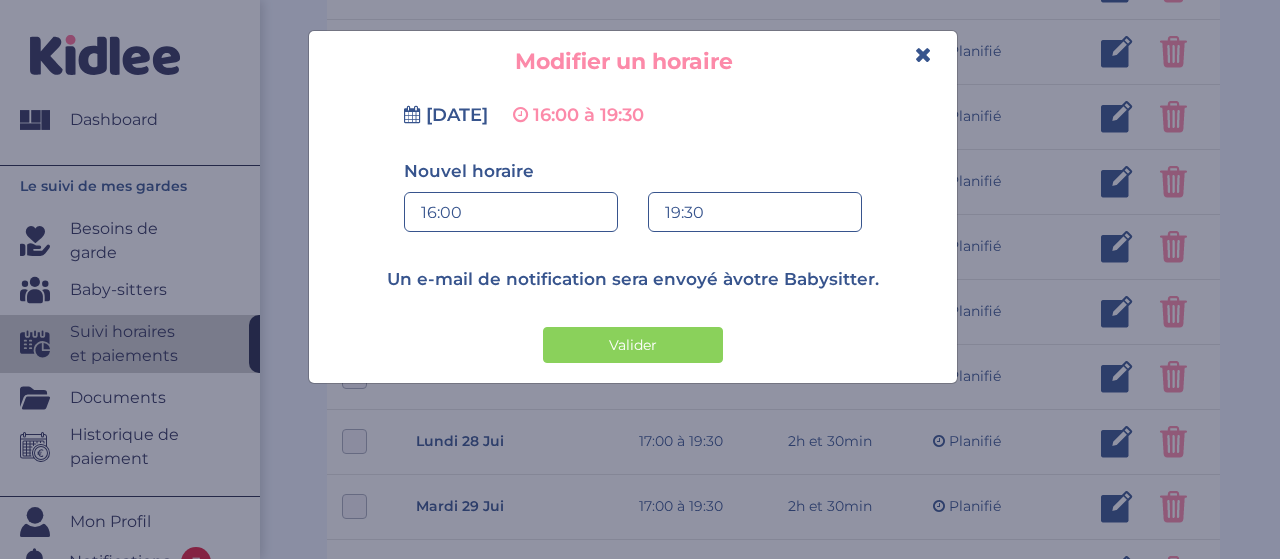 click on "19:30" at bounding box center (755, 213) 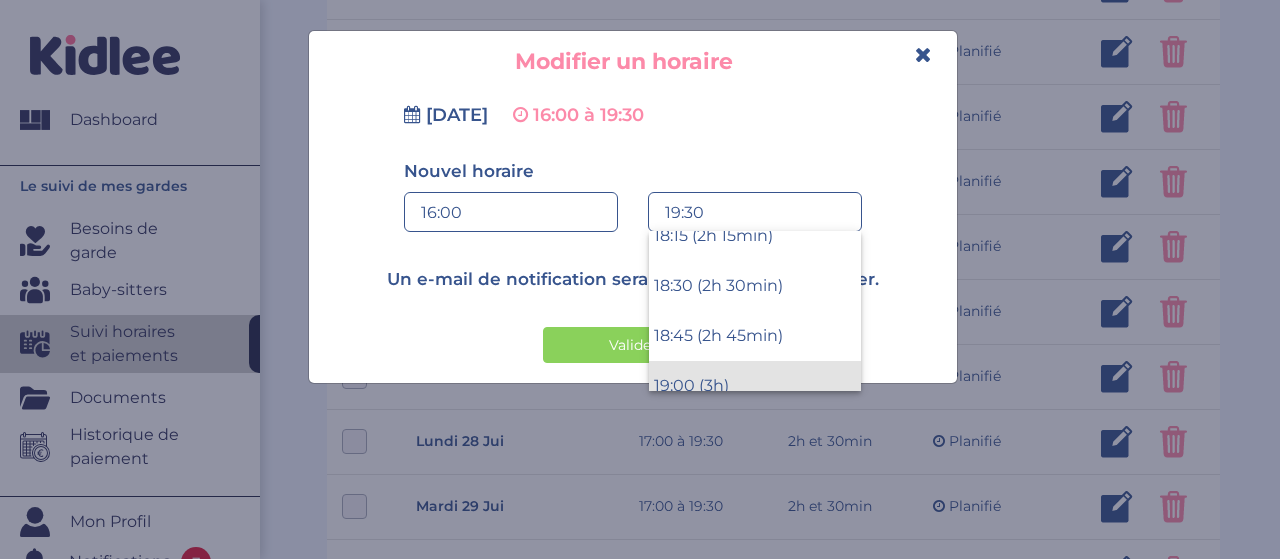 click on "19:00  (3h)" at bounding box center (755, 386) 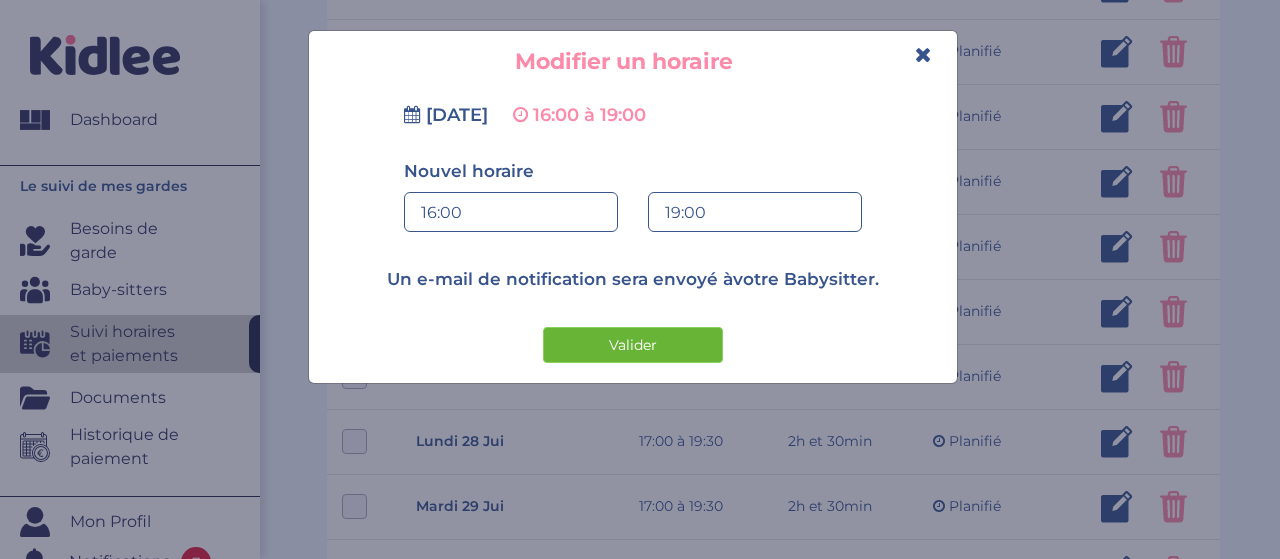 click on "Valider" at bounding box center [633, 345] 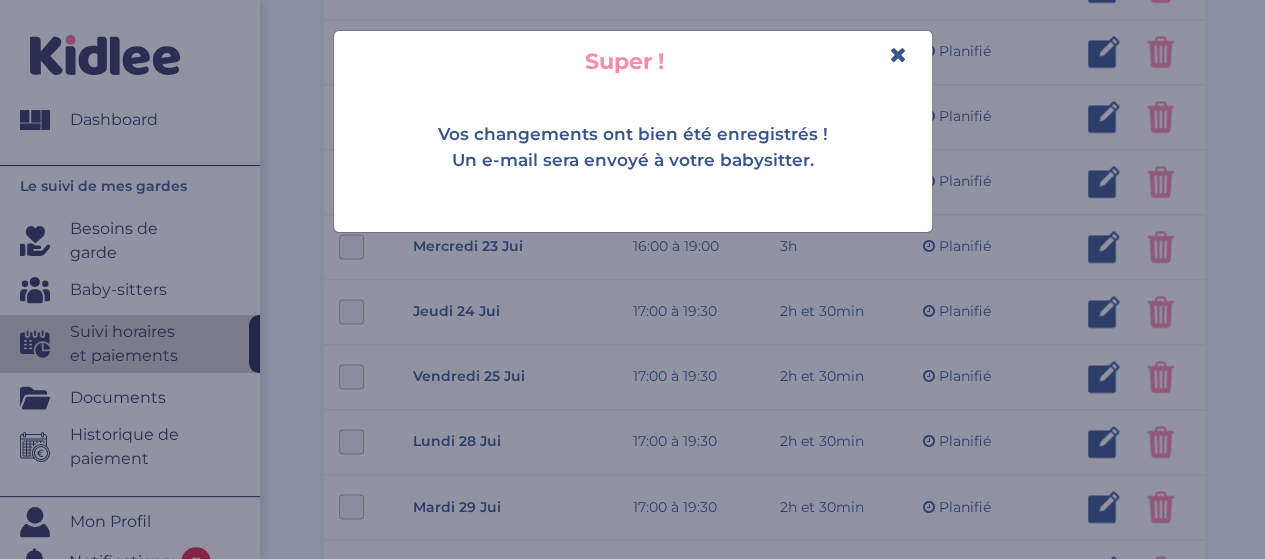 click at bounding box center (898, 54) 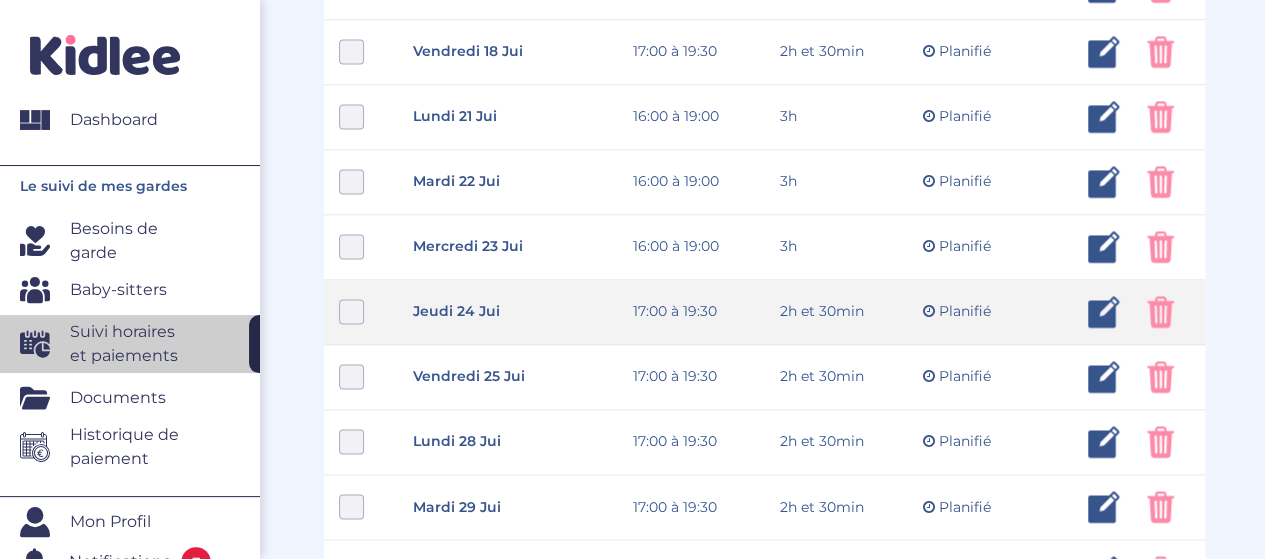 click at bounding box center (1104, 312) 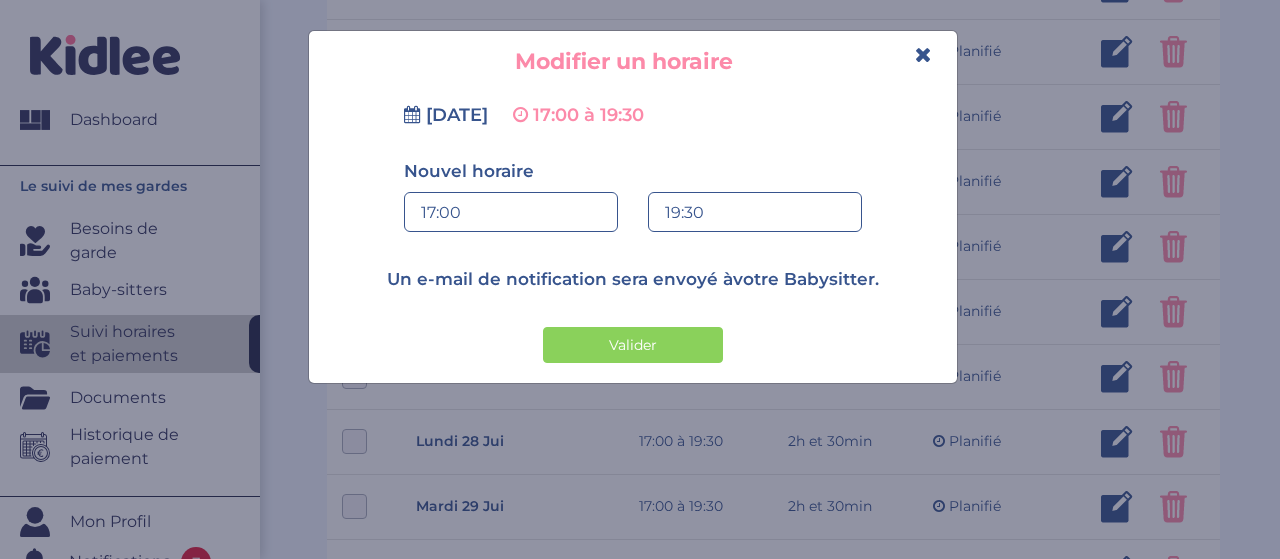 click on "17:00" at bounding box center [511, 213] 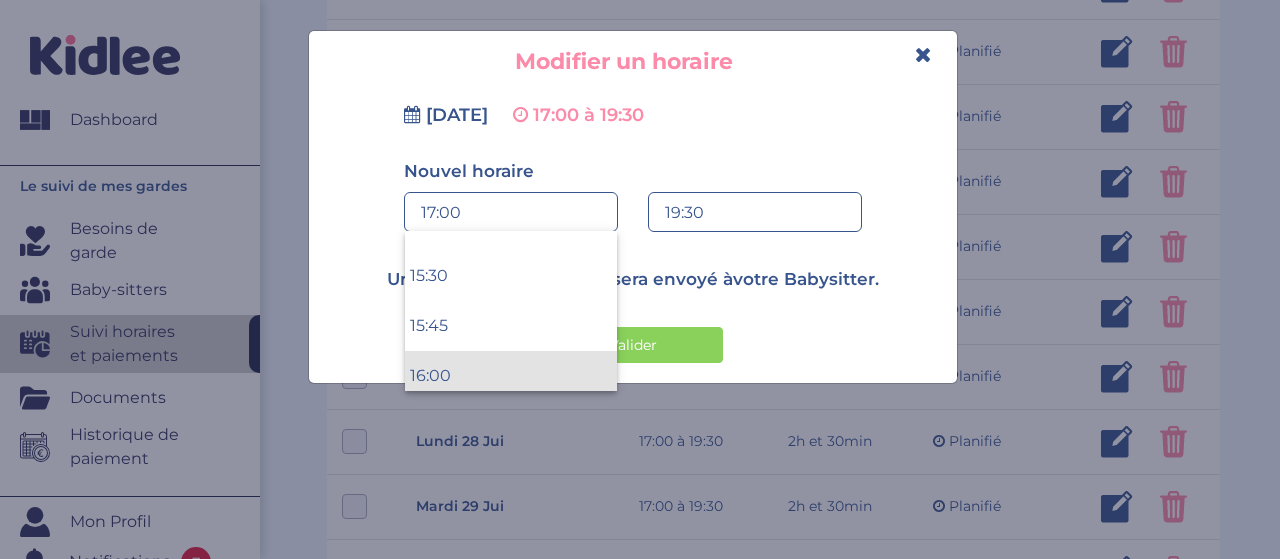 click on "16:00" at bounding box center [511, 376] 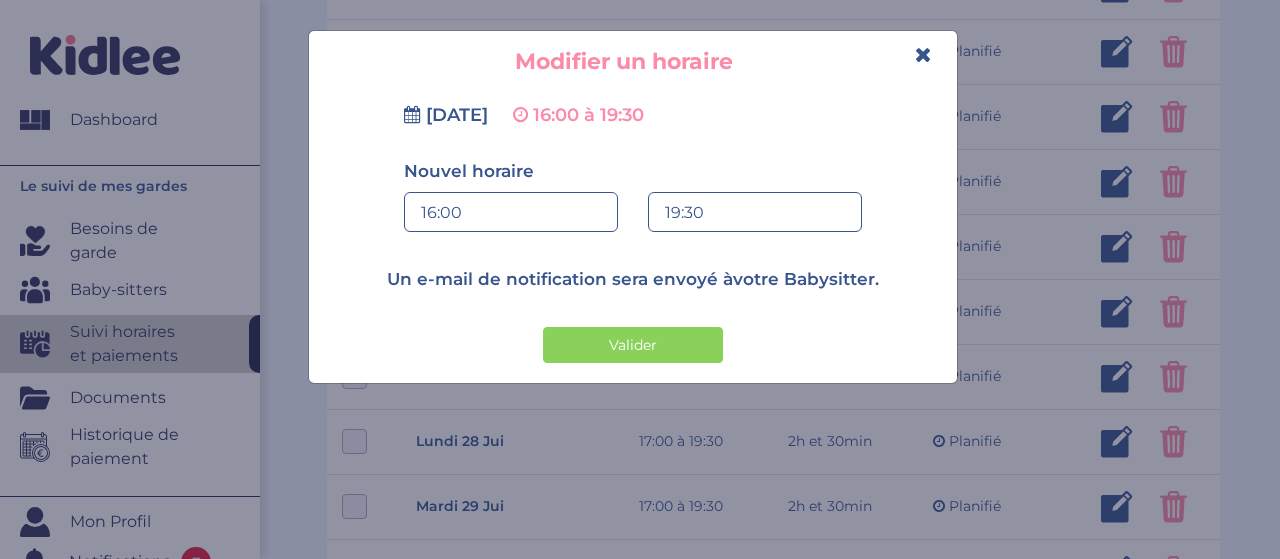 click on "19:30" at bounding box center (755, 213) 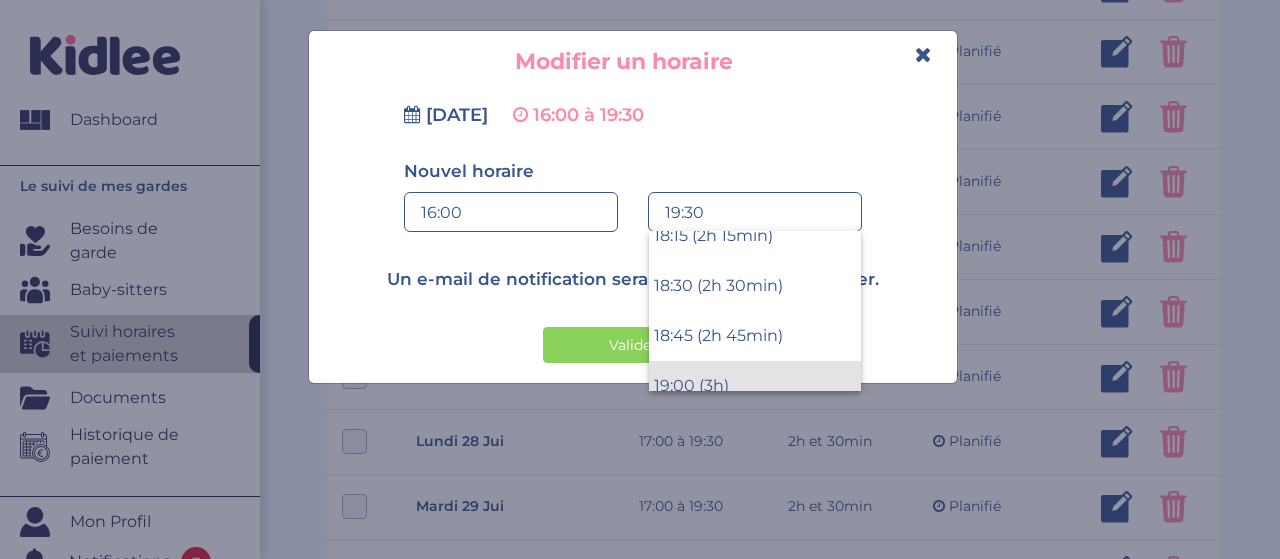 click on "19:00  (3h)" at bounding box center (755, 386) 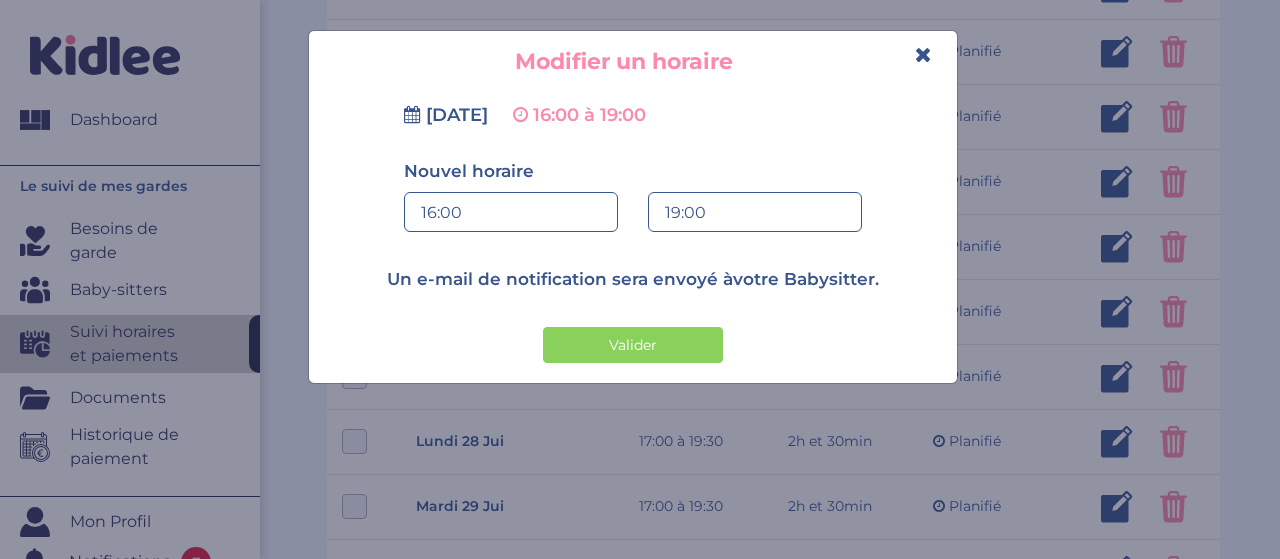 click on "Valider" at bounding box center (633, 345) 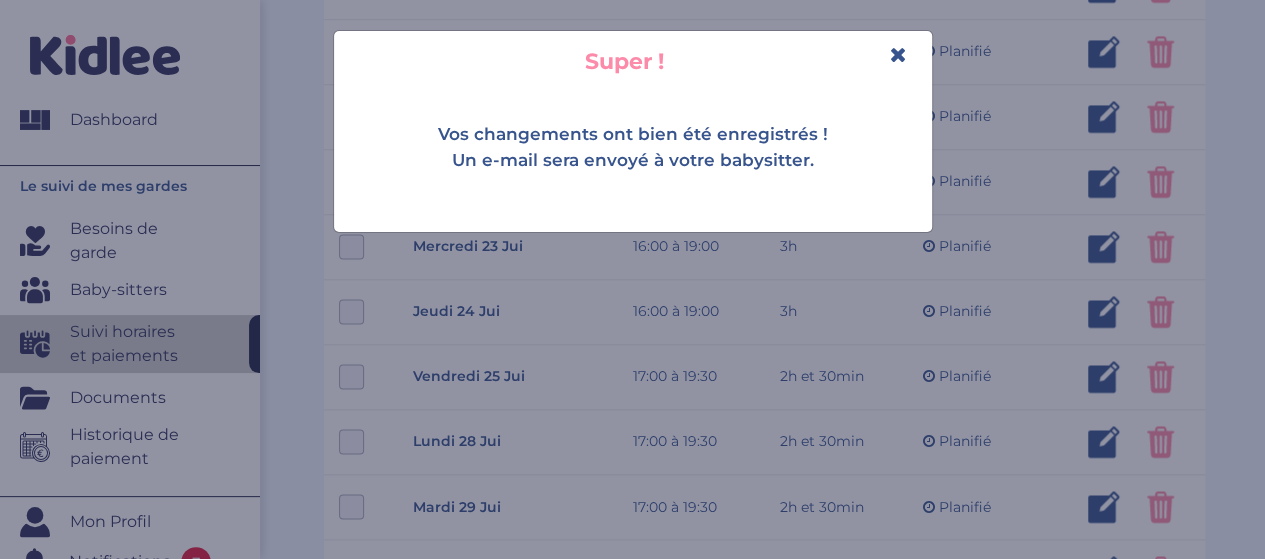 click at bounding box center [898, 54] 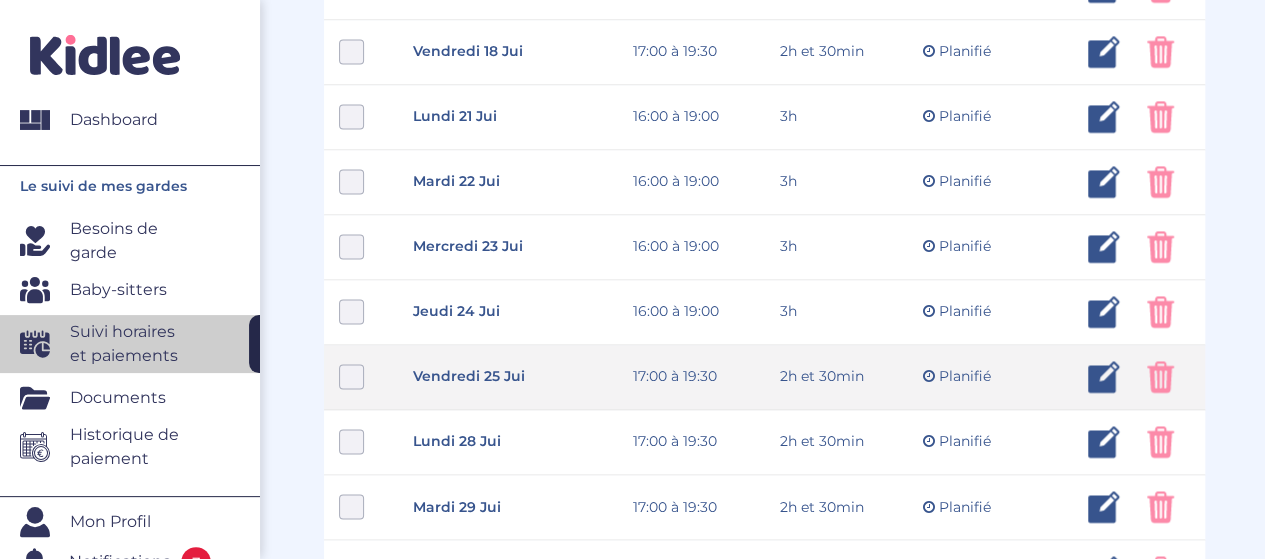 click at bounding box center (1104, 377) 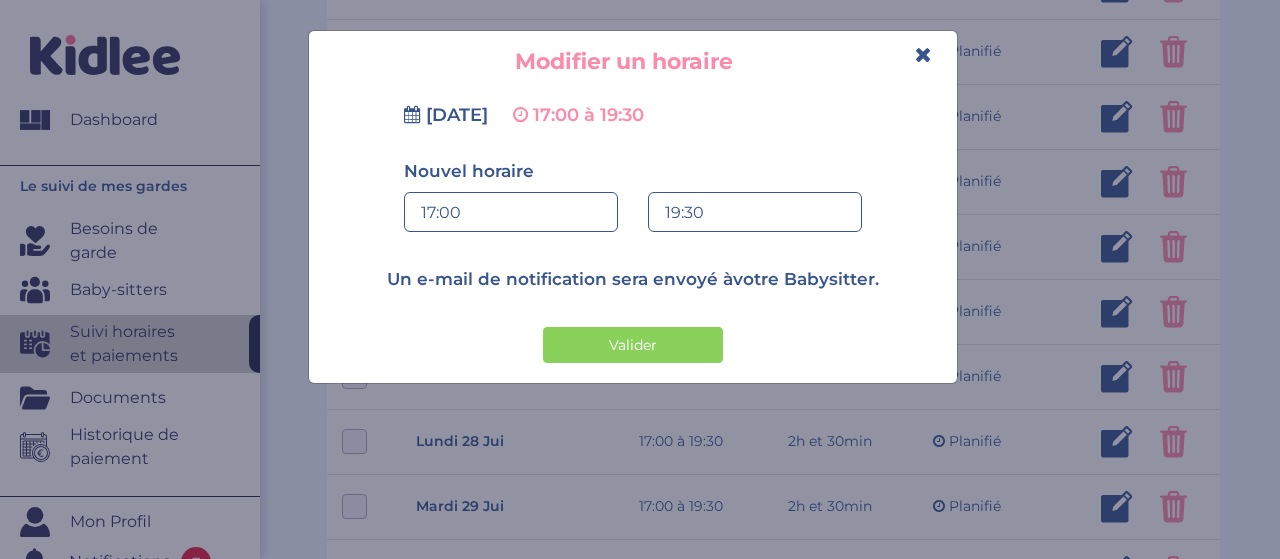 click on "17:00" at bounding box center (511, 213) 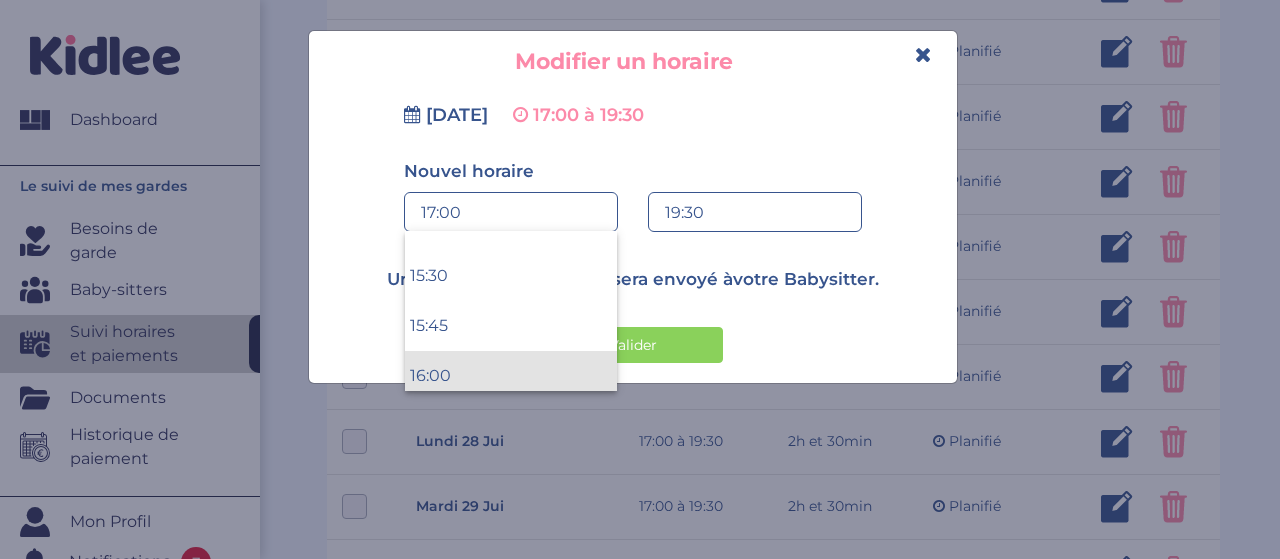 click on "16:00" at bounding box center [511, 376] 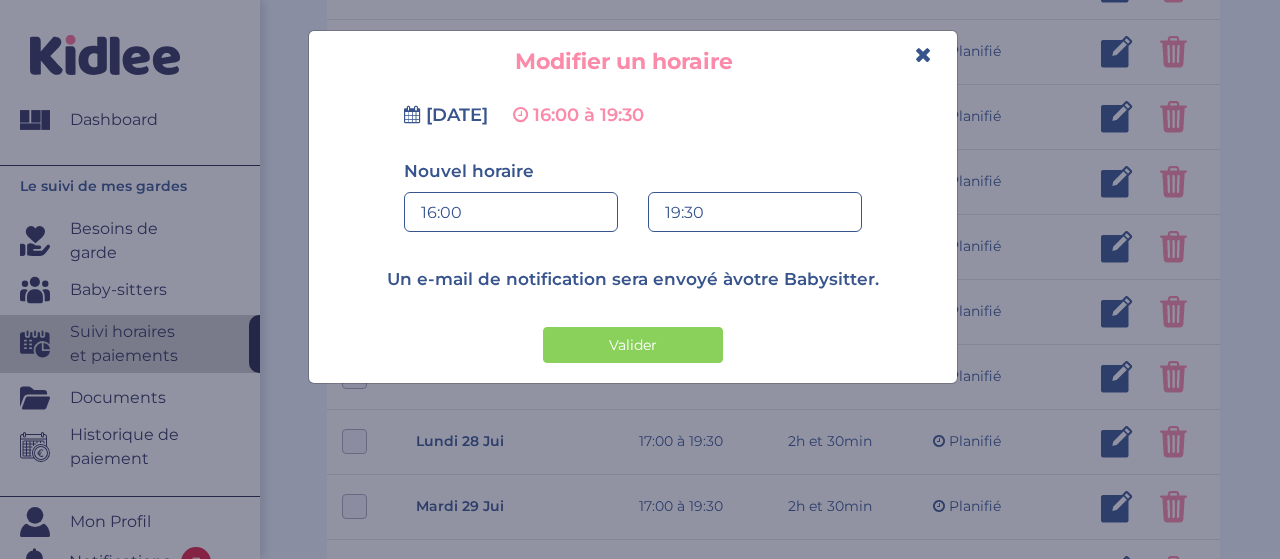 click on "19:30" at bounding box center [755, 213] 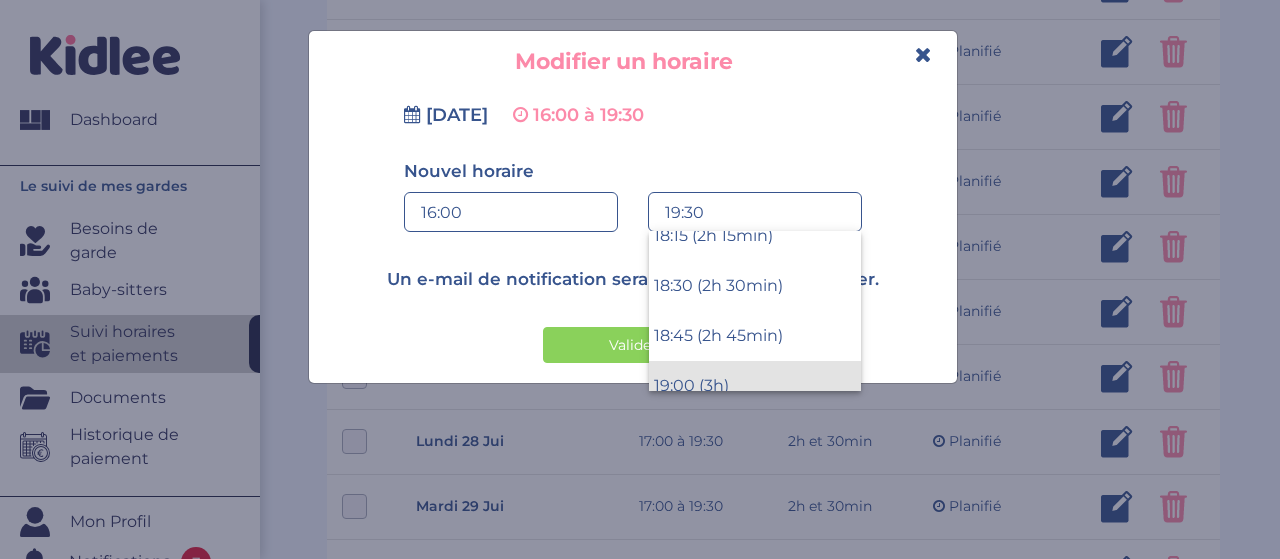 click on "19:00  (3h)" at bounding box center [755, 386] 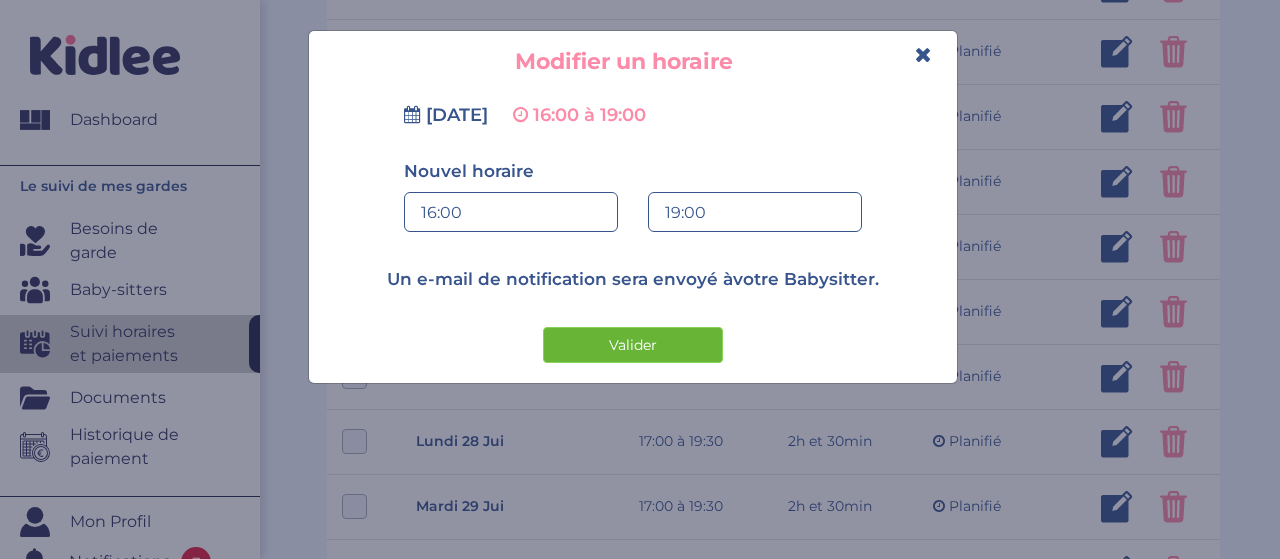 click on "Valider" at bounding box center [633, 345] 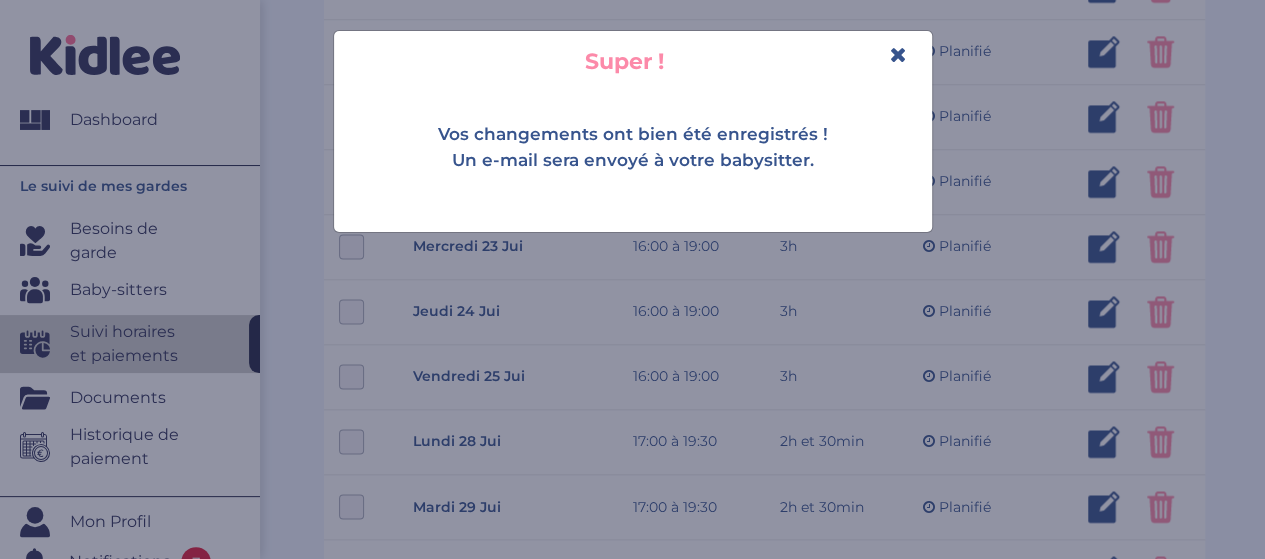 click at bounding box center (898, 54) 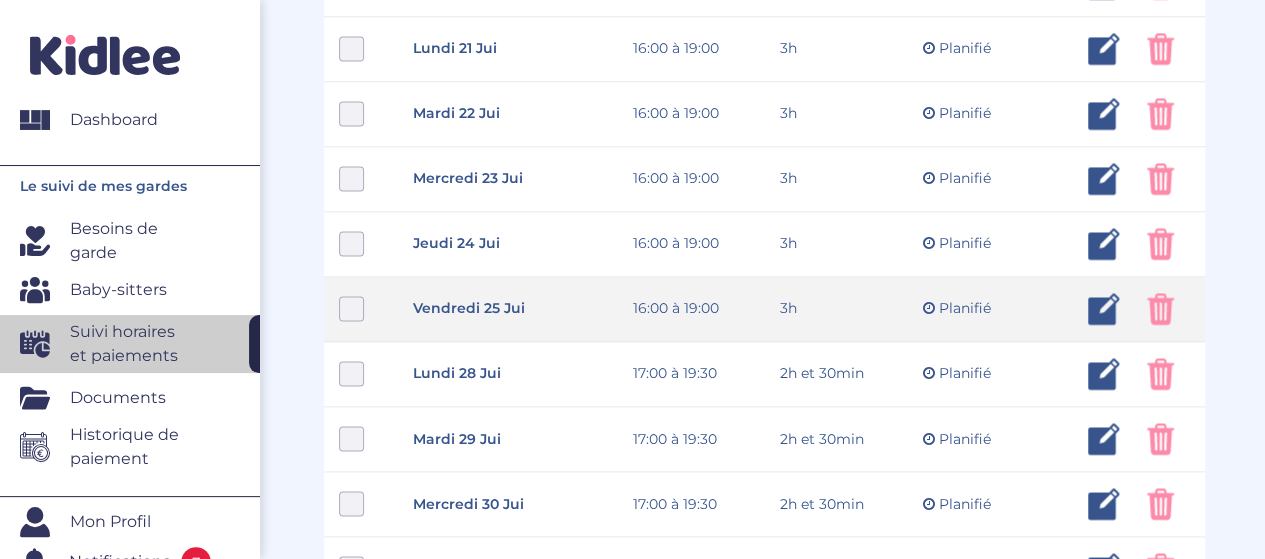 scroll, scrollTop: 1600, scrollLeft: 0, axis: vertical 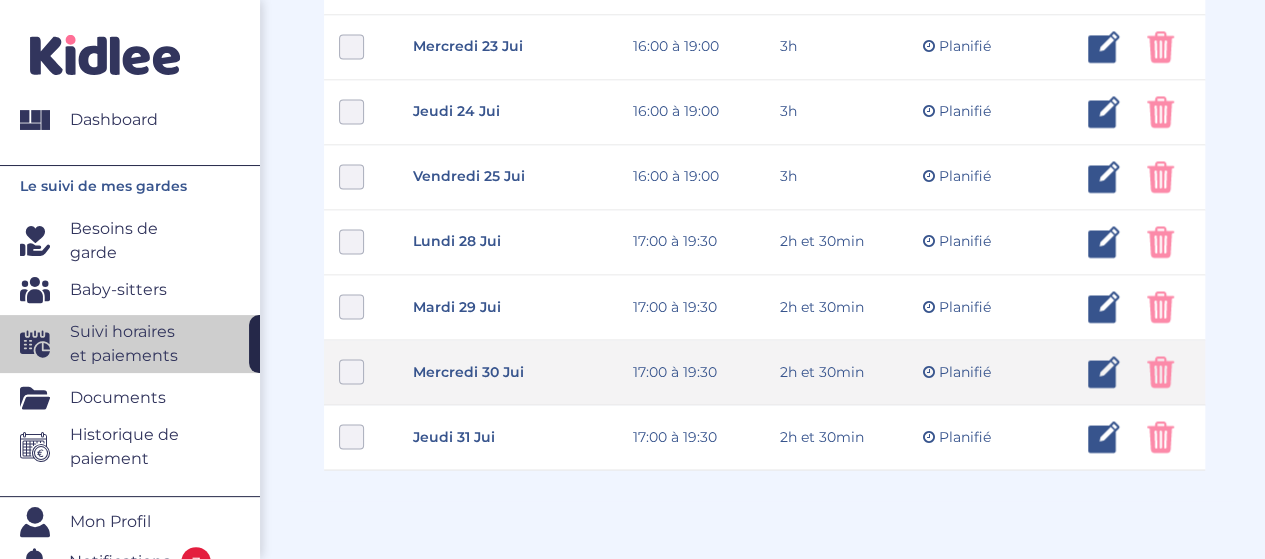 click at bounding box center [1160, 372] 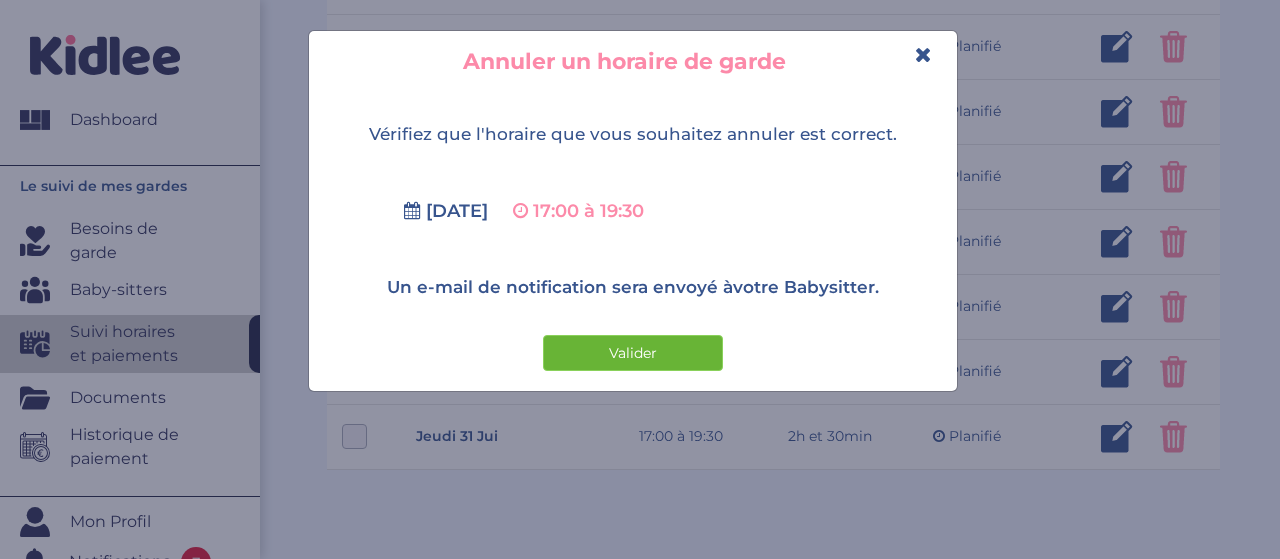 click on "Valider" at bounding box center (633, 353) 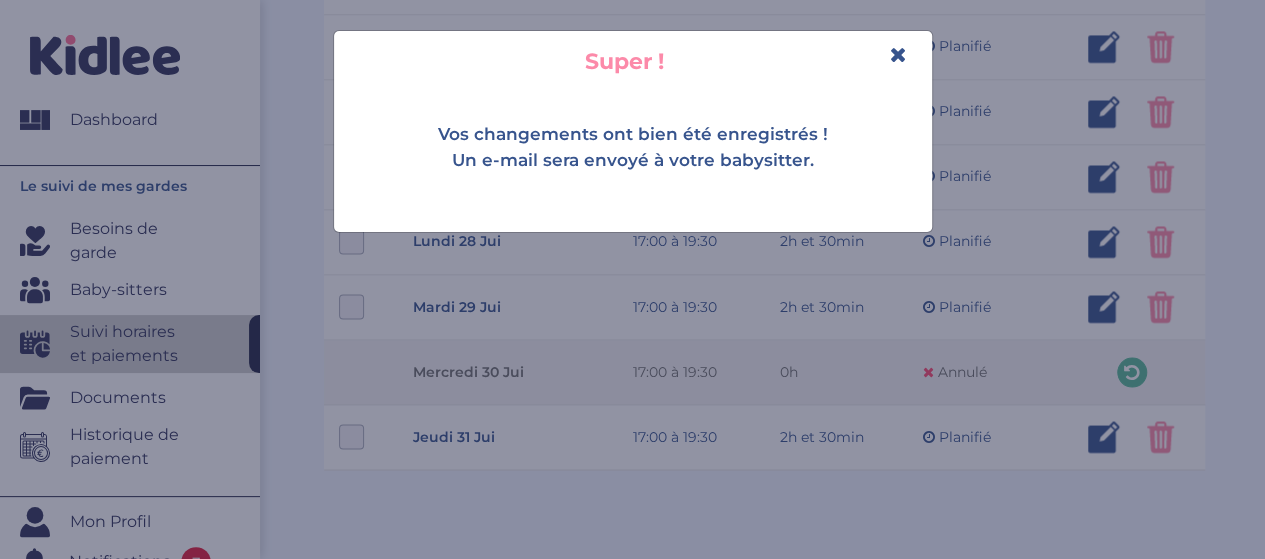 click at bounding box center [898, 54] 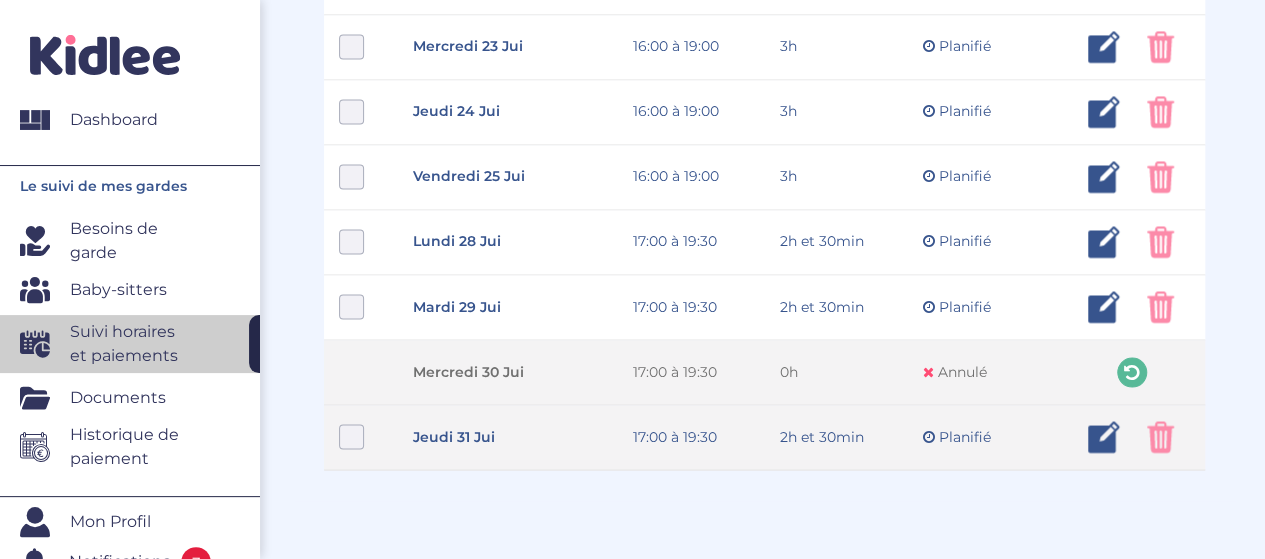 click at bounding box center [1160, 437] 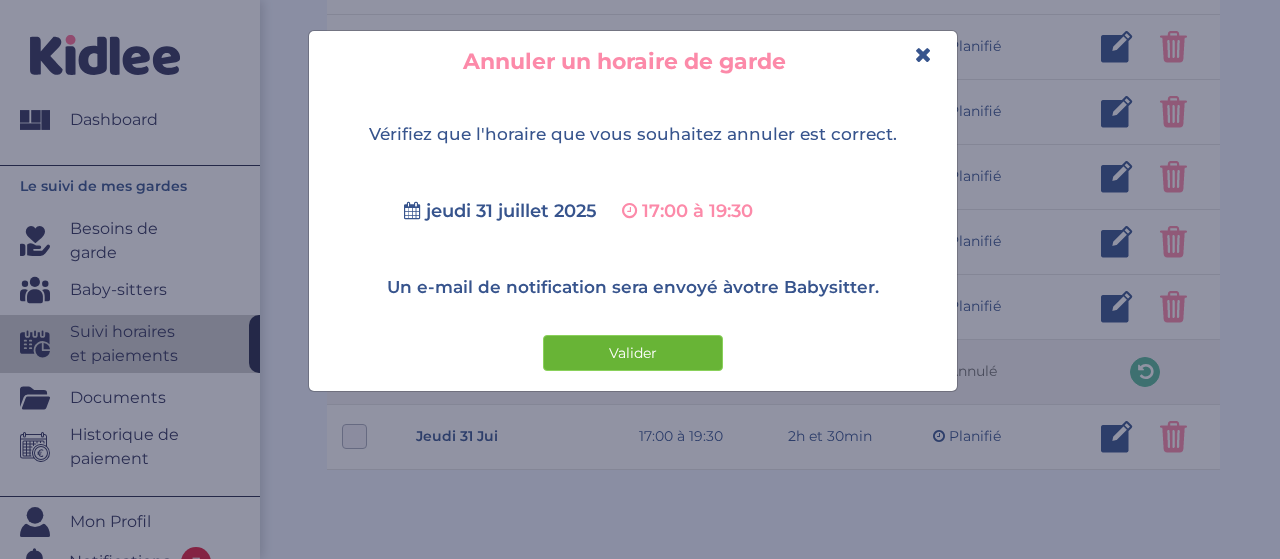 click on "Valider" at bounding box center (633, 353) 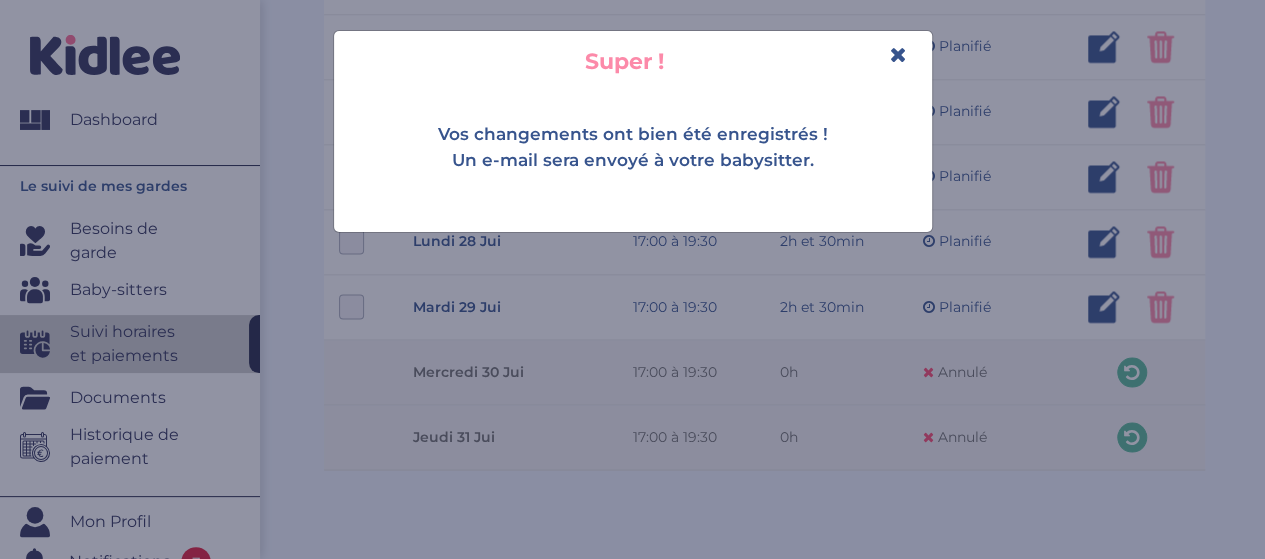 click at bounding box center [898, 54] 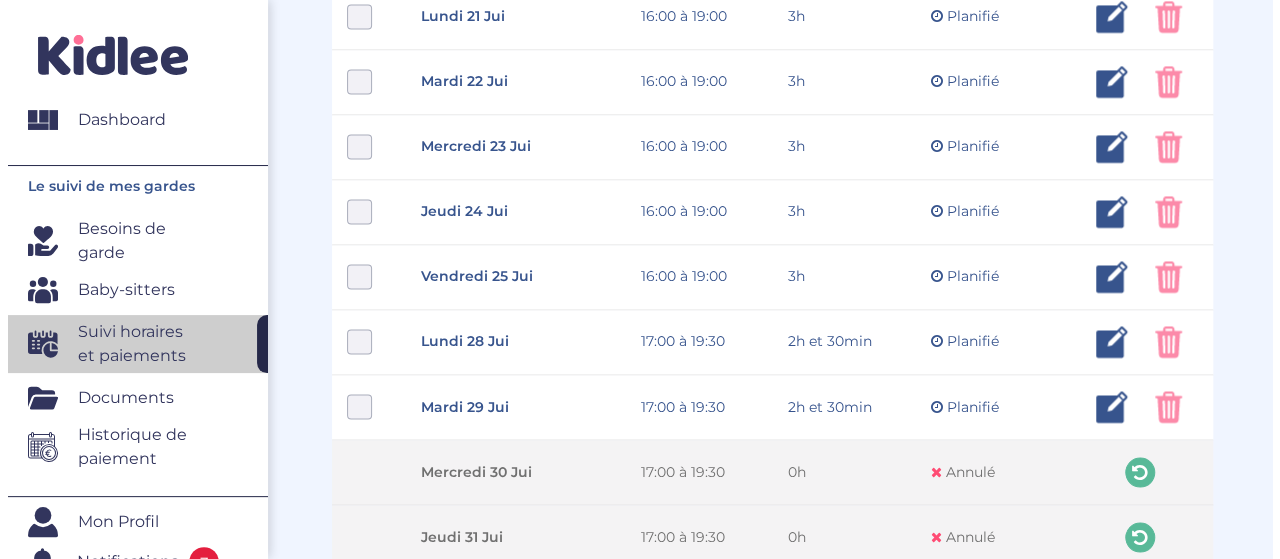 scroll, scrollTop: 1400, scrollLeft: 0, axis: vertical 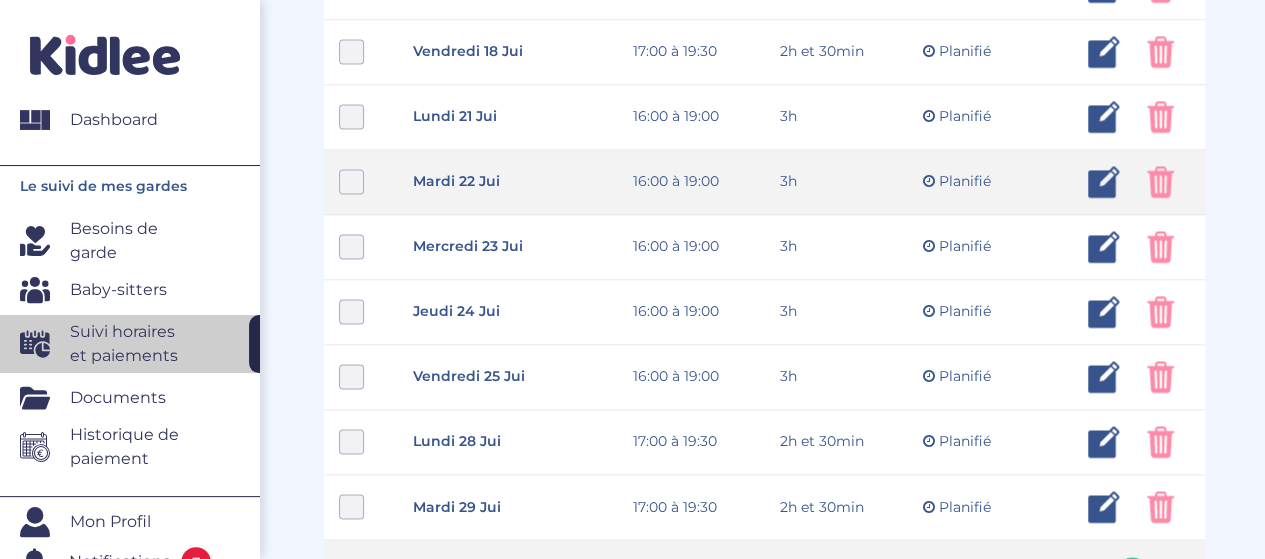 click at bounding box center [1104, 182] 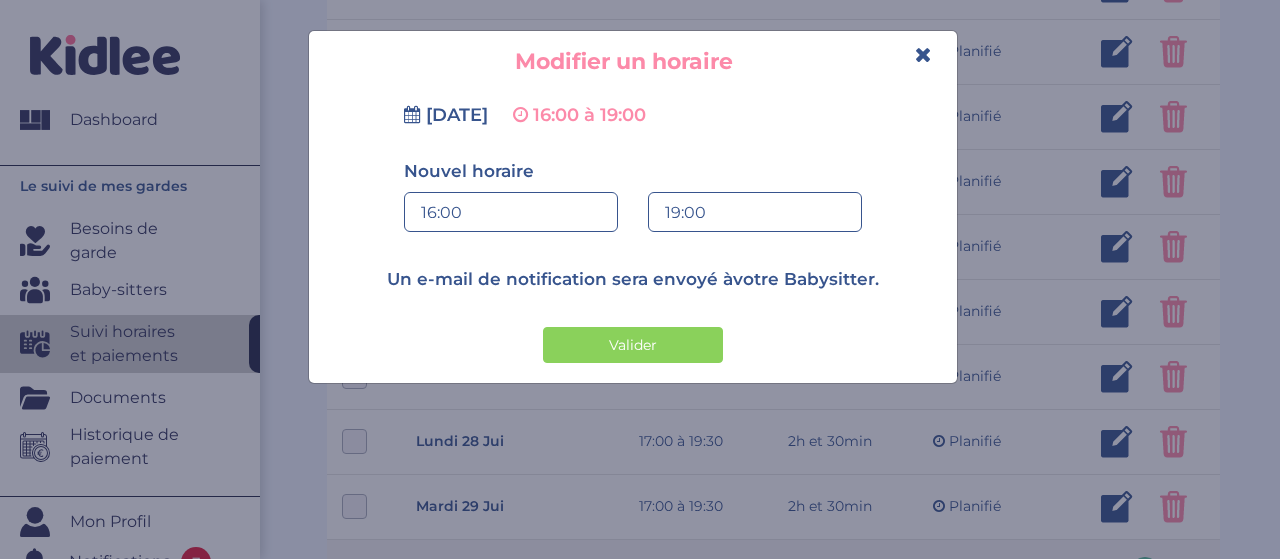 click on "19:00" at bounding box center (755, 213) 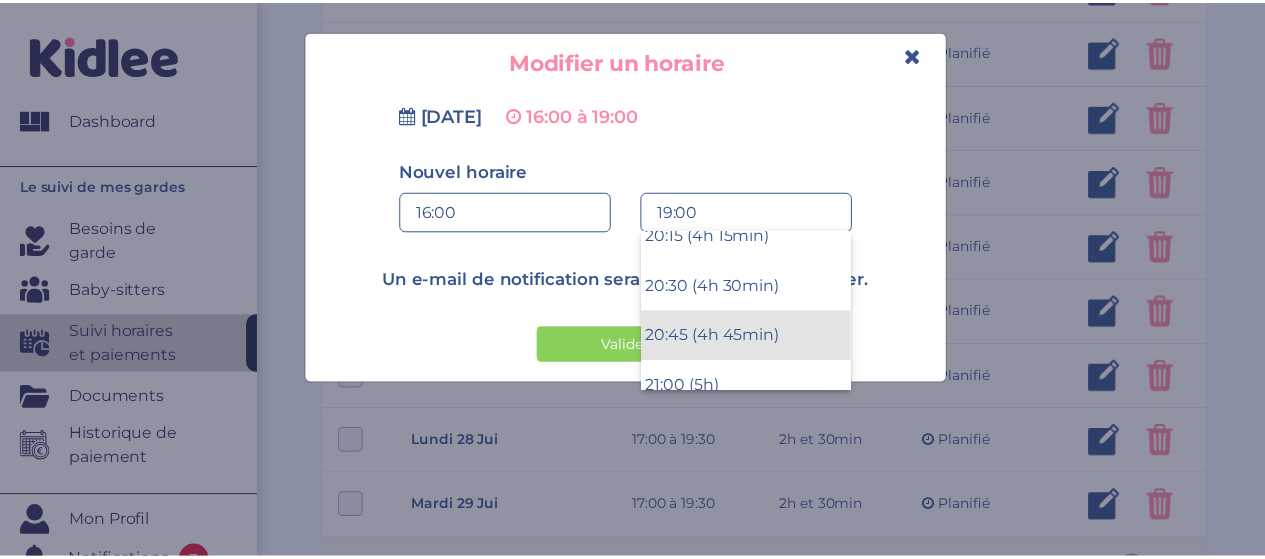 scroll, scrollTop: 920, scrollLeft: 0, axis: vertical 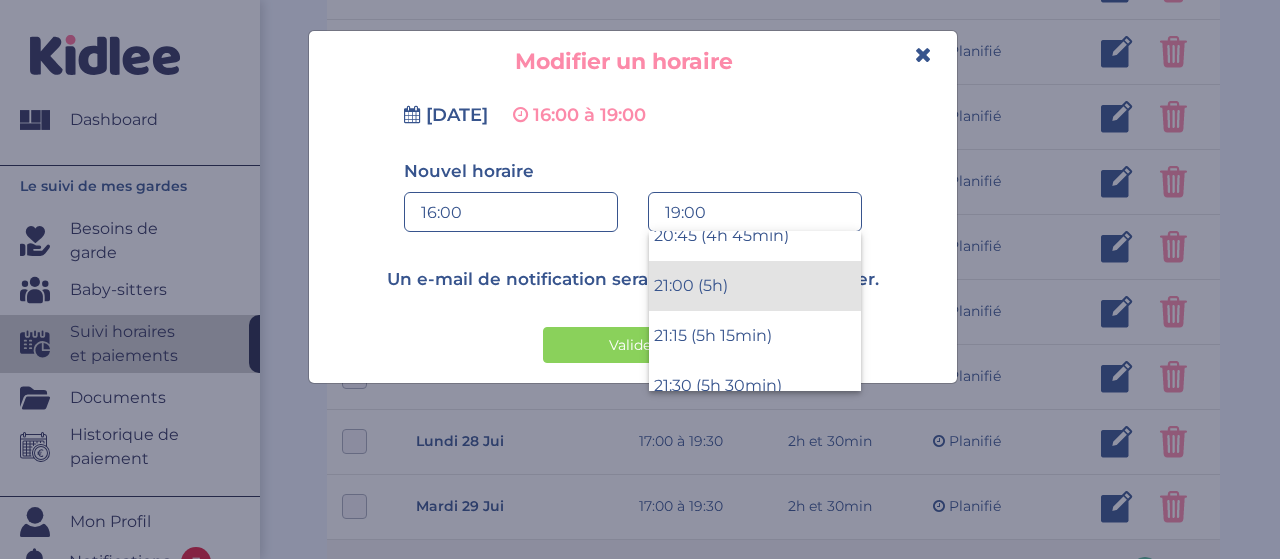click on "21:00  (5h)" at bounding box center [755, 286] 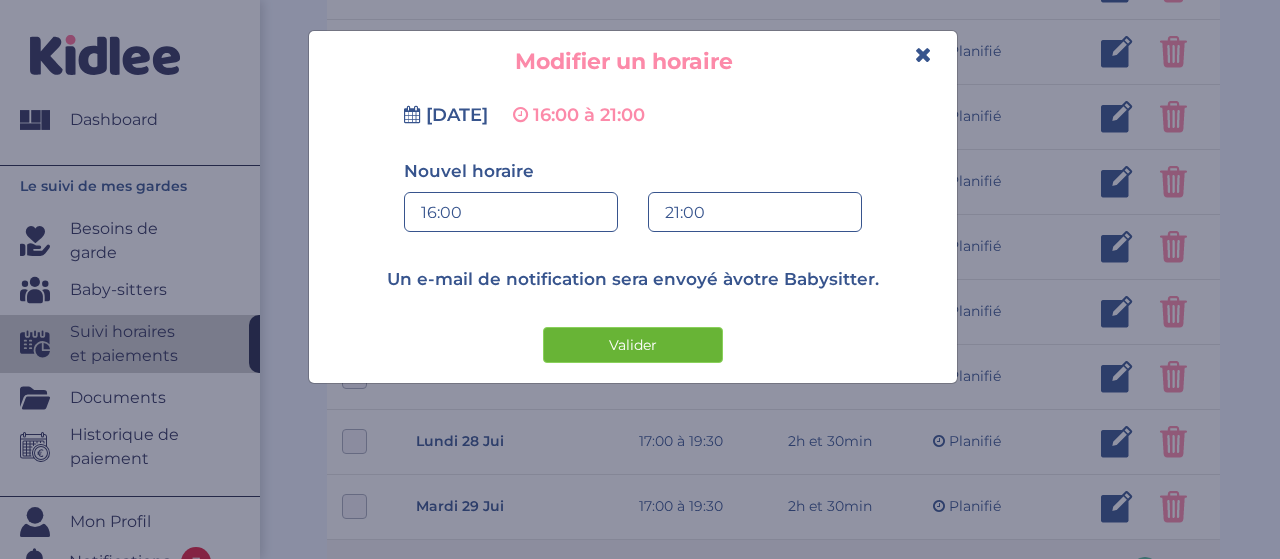 click on "Valider" at bounding box center [633, 345] 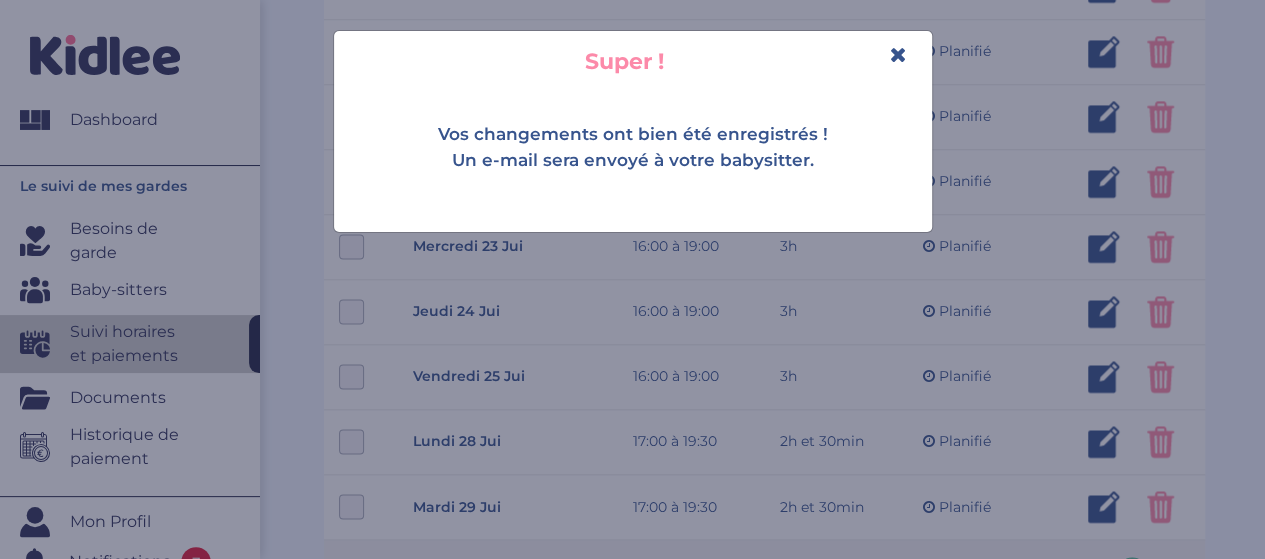 click at bounding box center [898, 54] 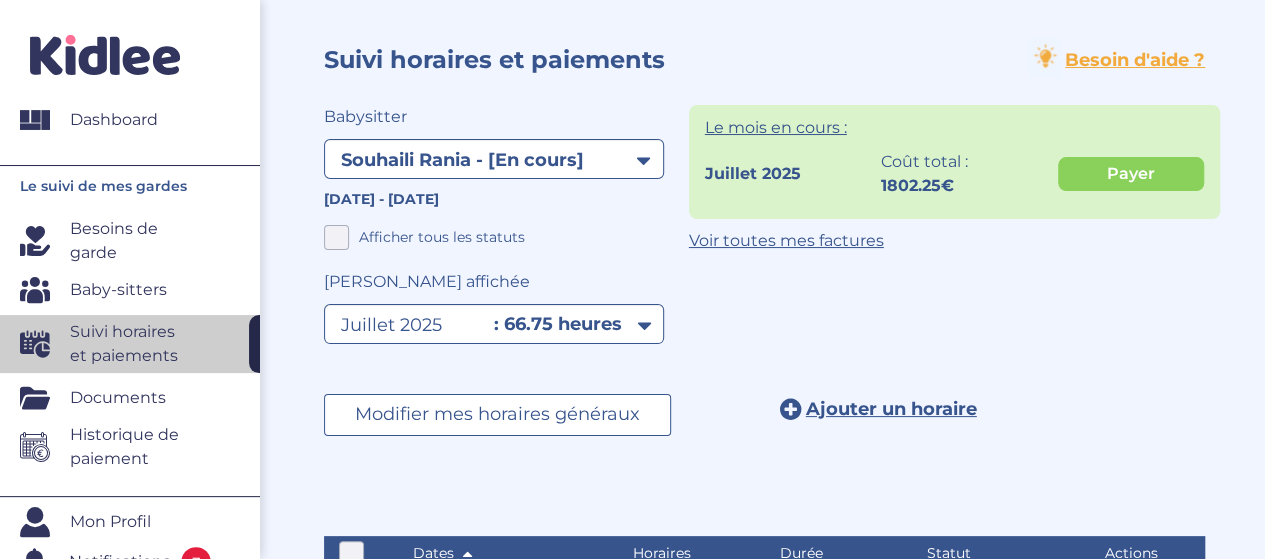 scroll, scrollTop: 0, scrollLeft: 0, axis: both 